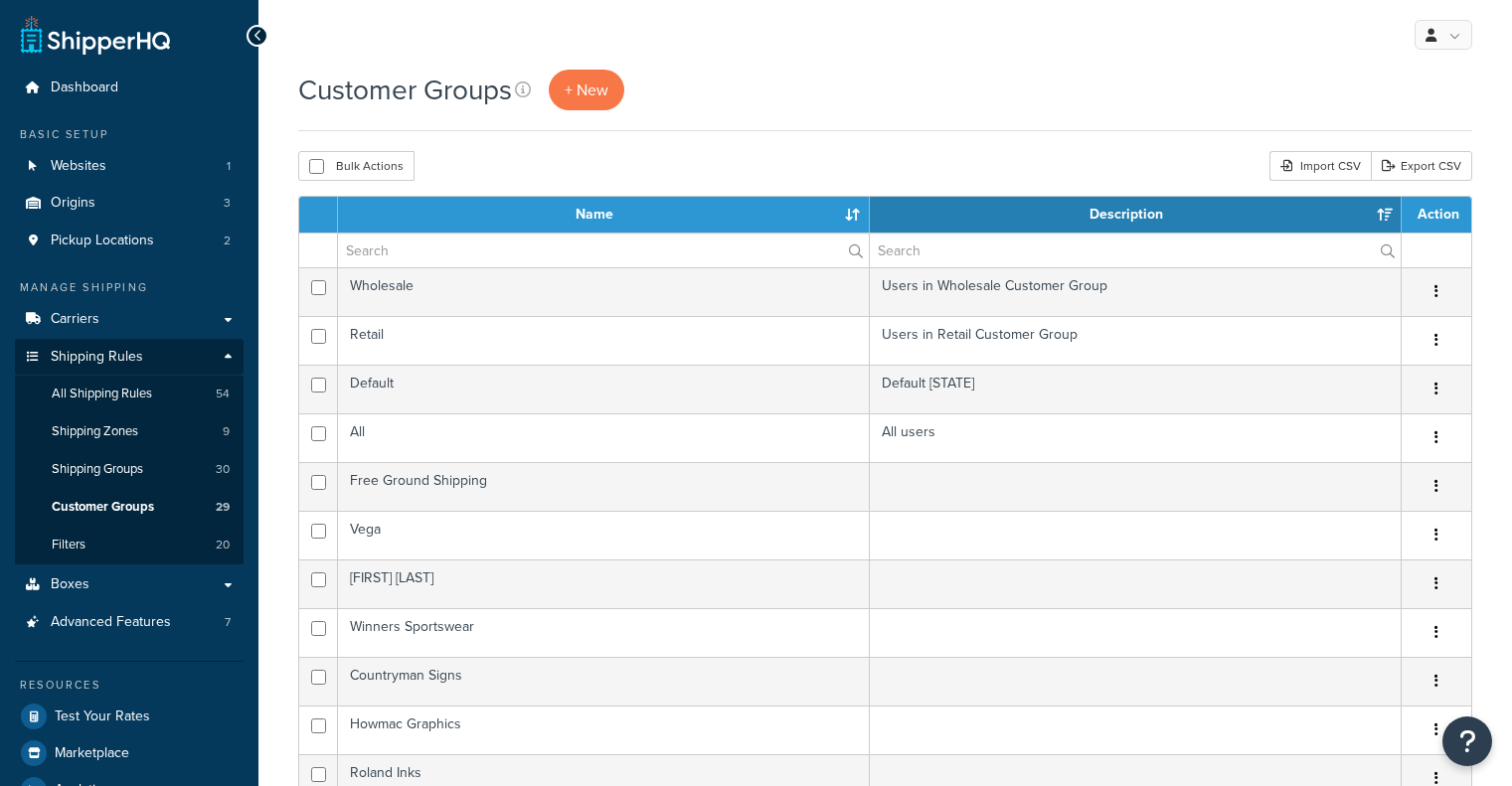select on "15" 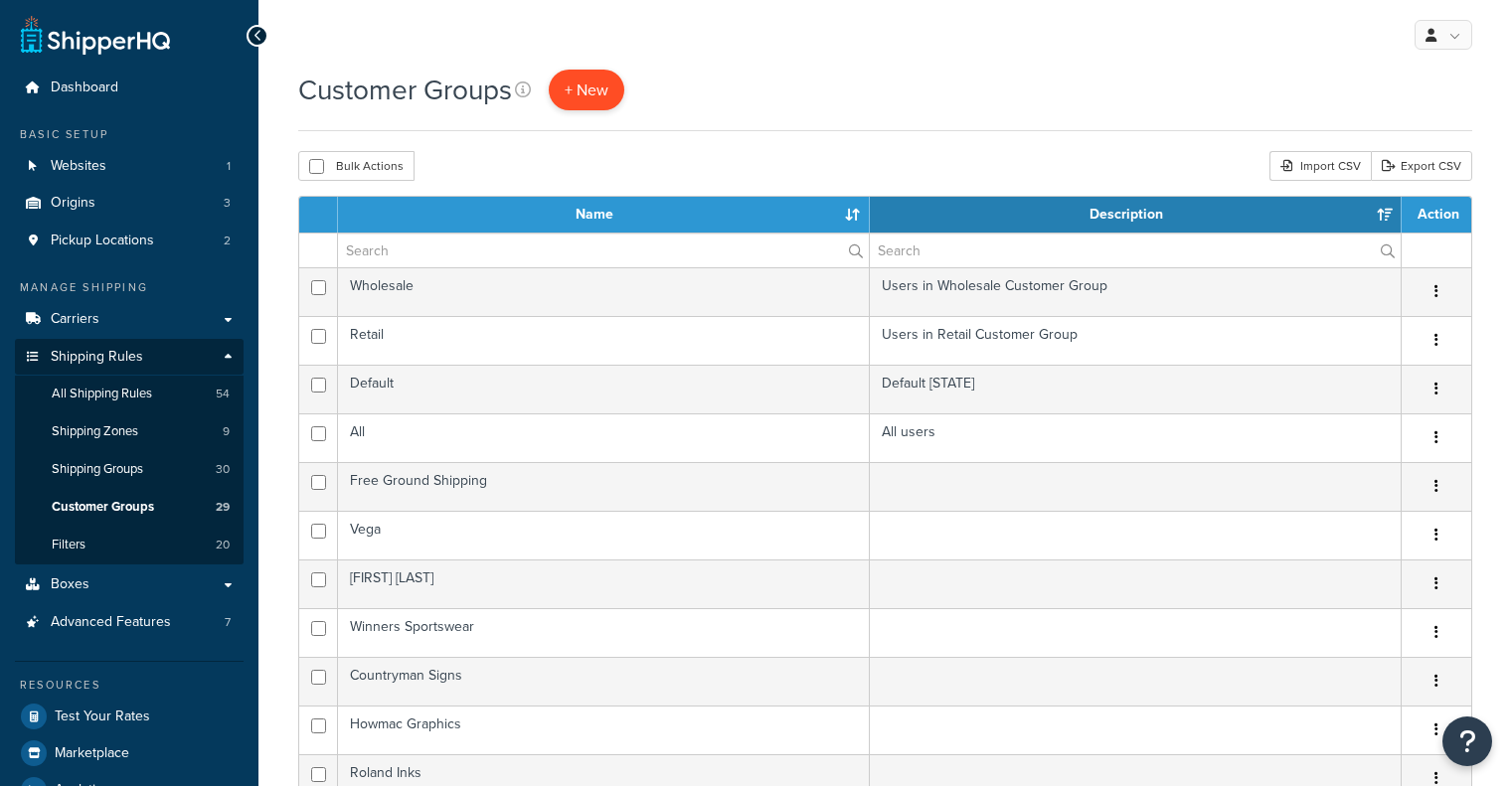 scroll, scrollTop: 0, scrollLeft: 0, axis: both 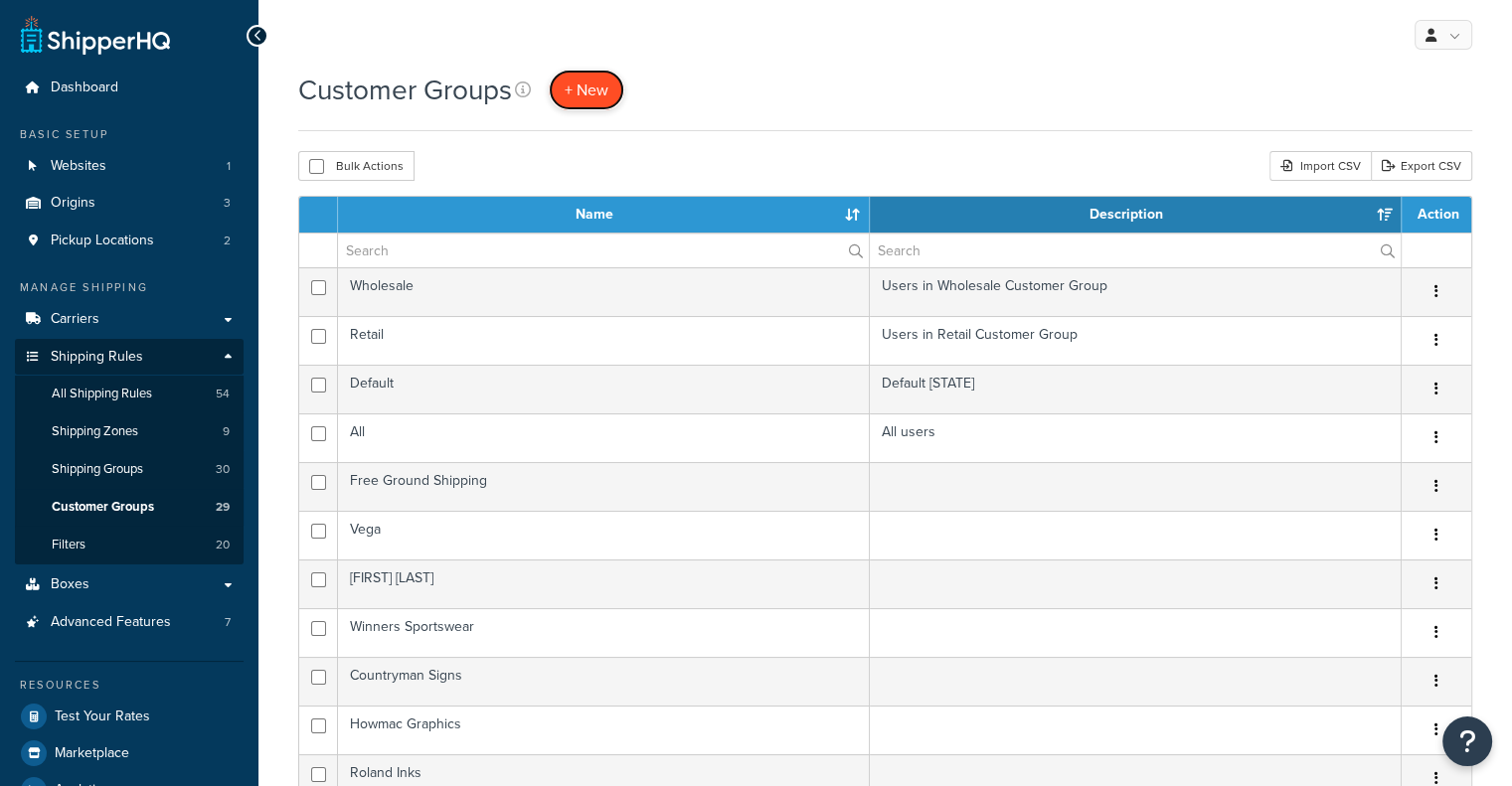 click on "+ New" at bounding box center (587, 89) 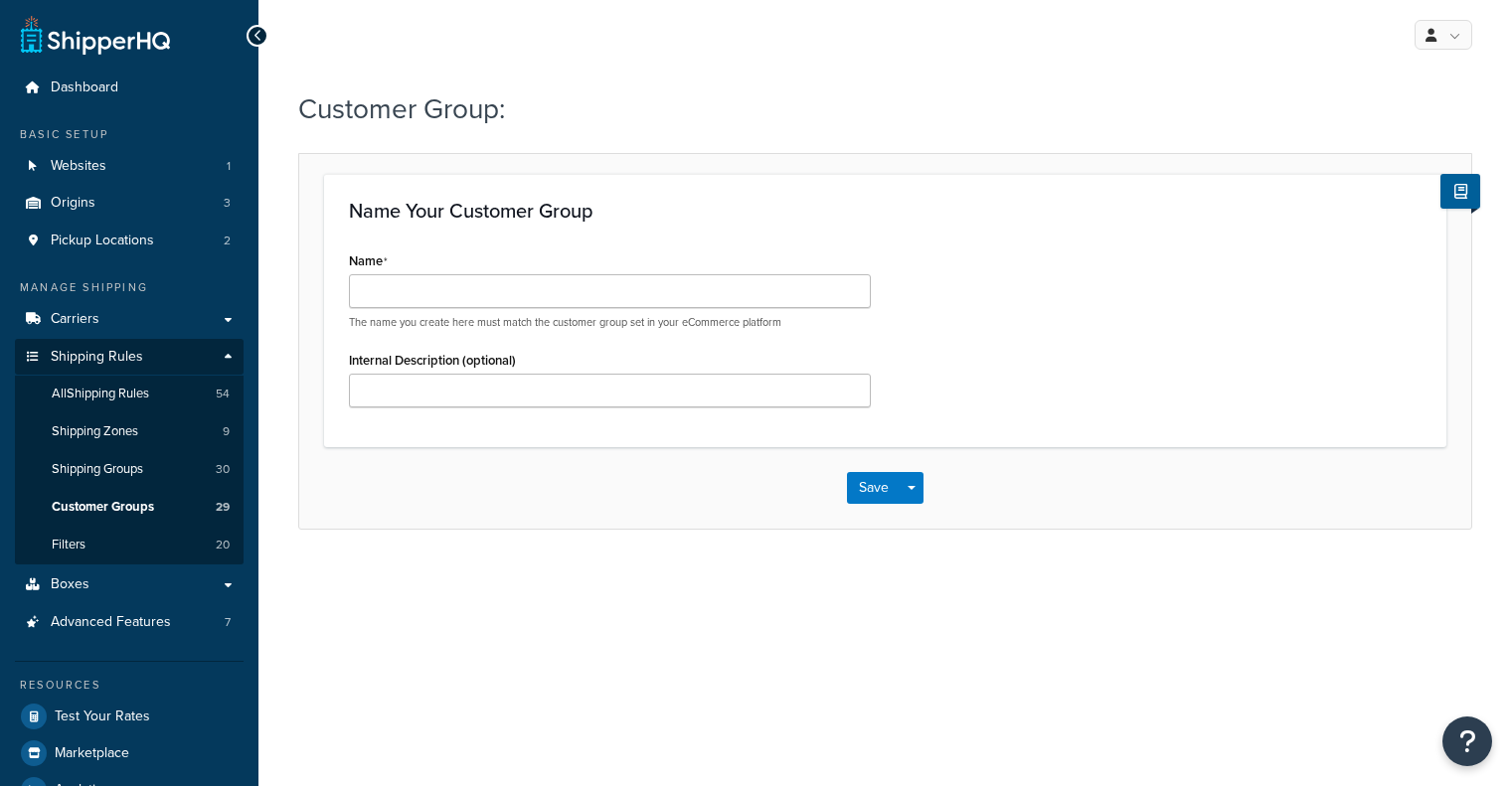 scroll, scrollTop: 0, scrollLeft: 0, axis: both 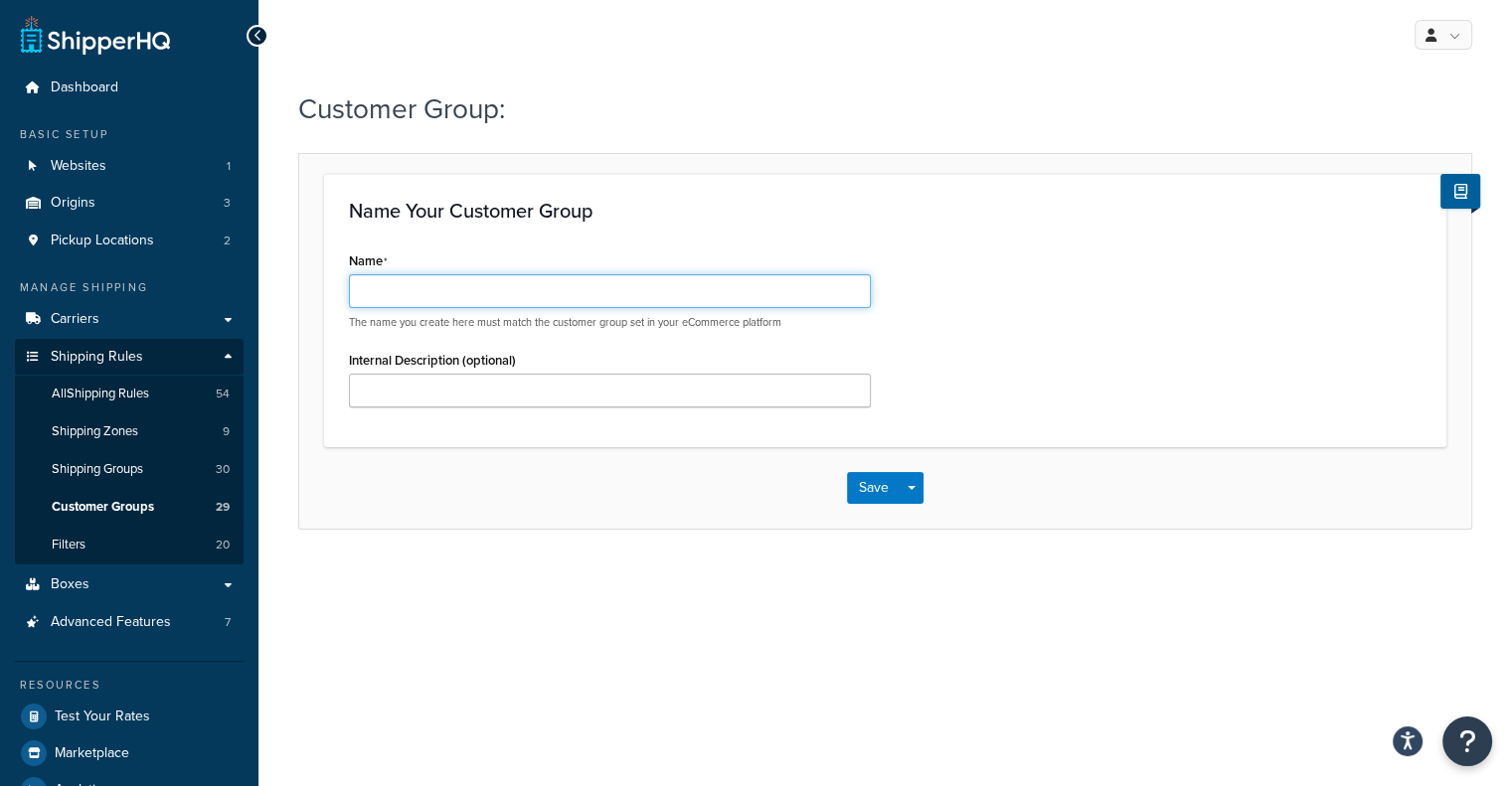 click on "Name" at bounding box center [609, 291] 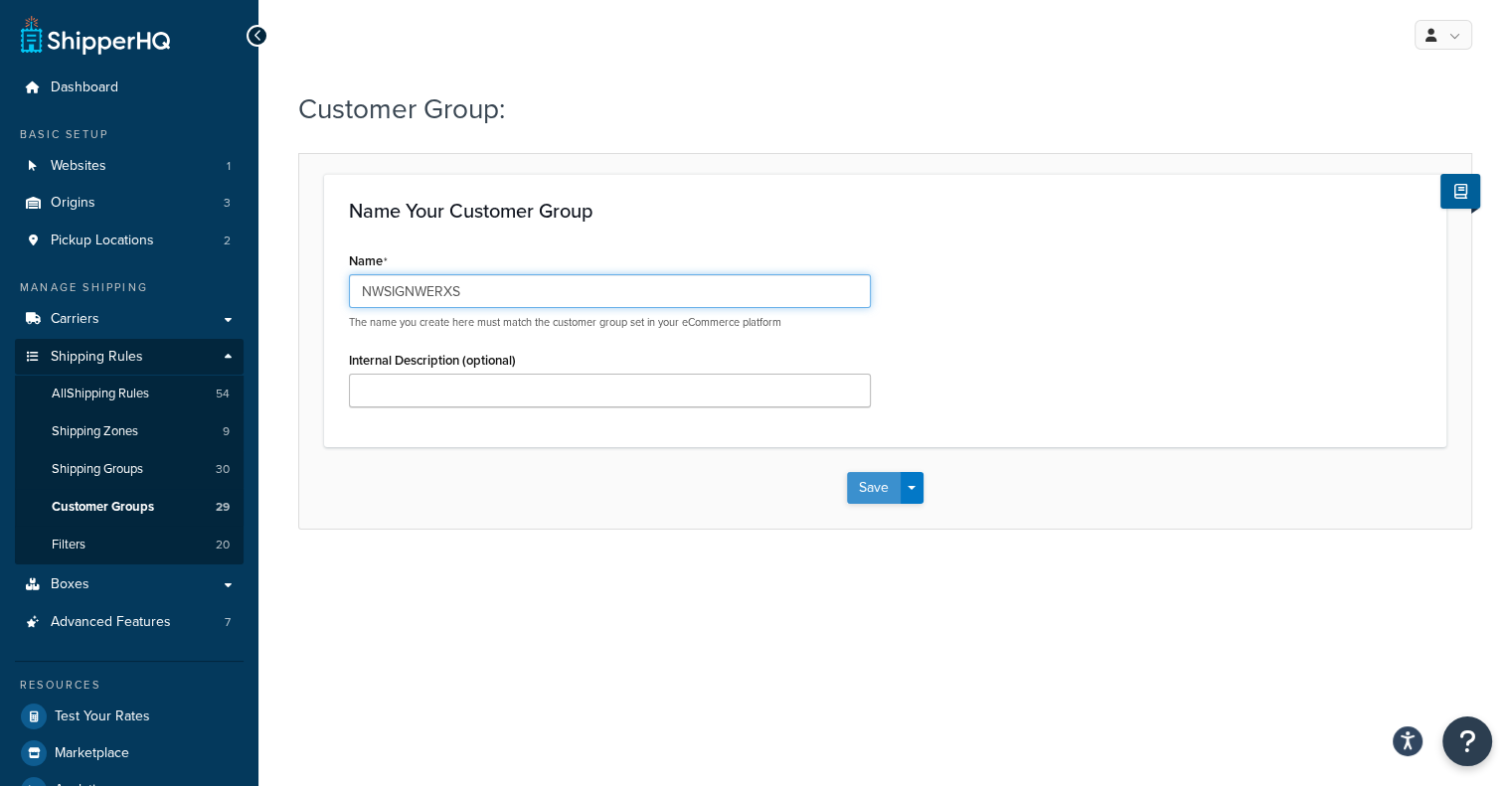 type on "NWSIGNWERXS" 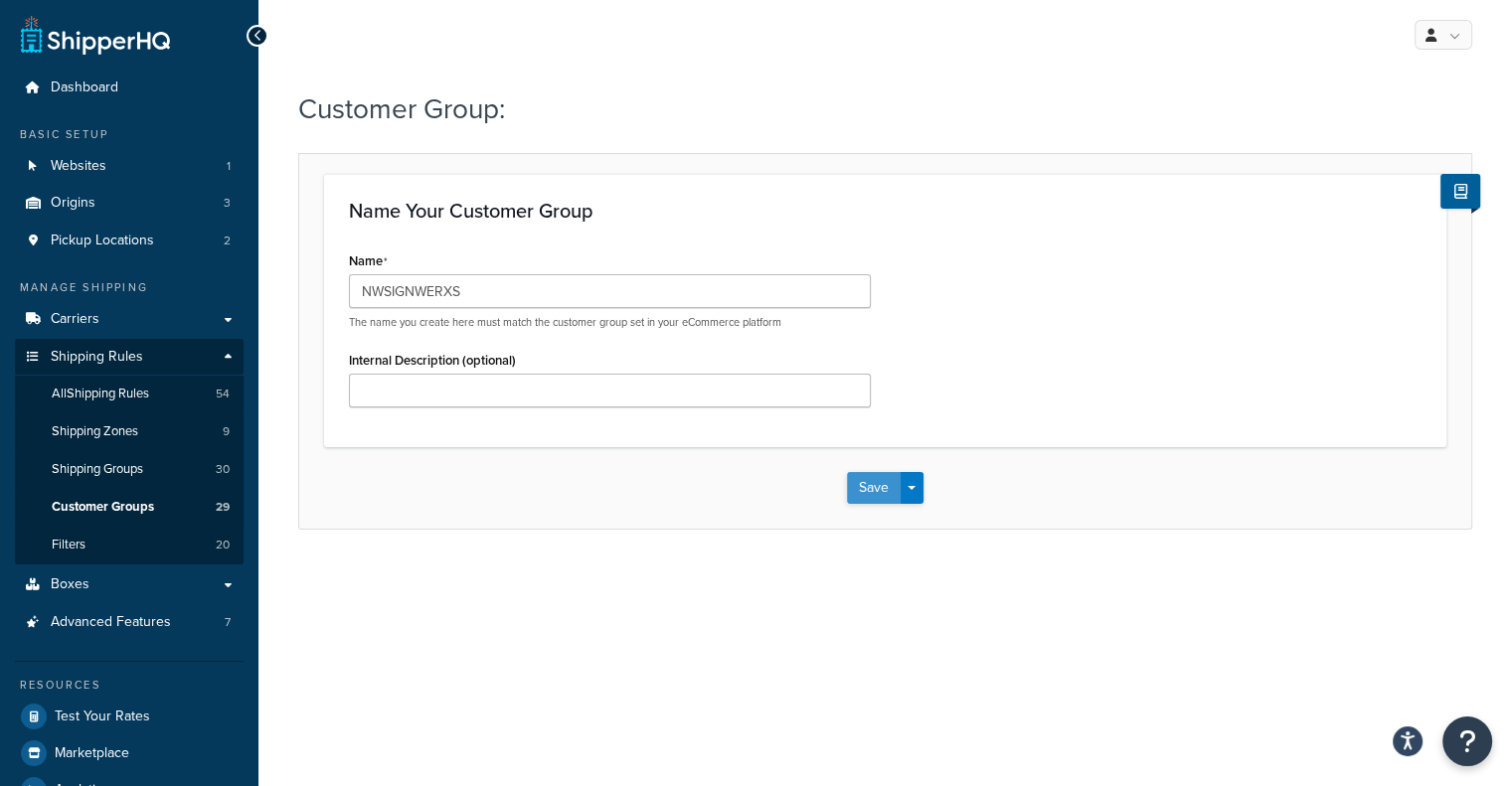 click on "Save" at bounding box center (874, 488) 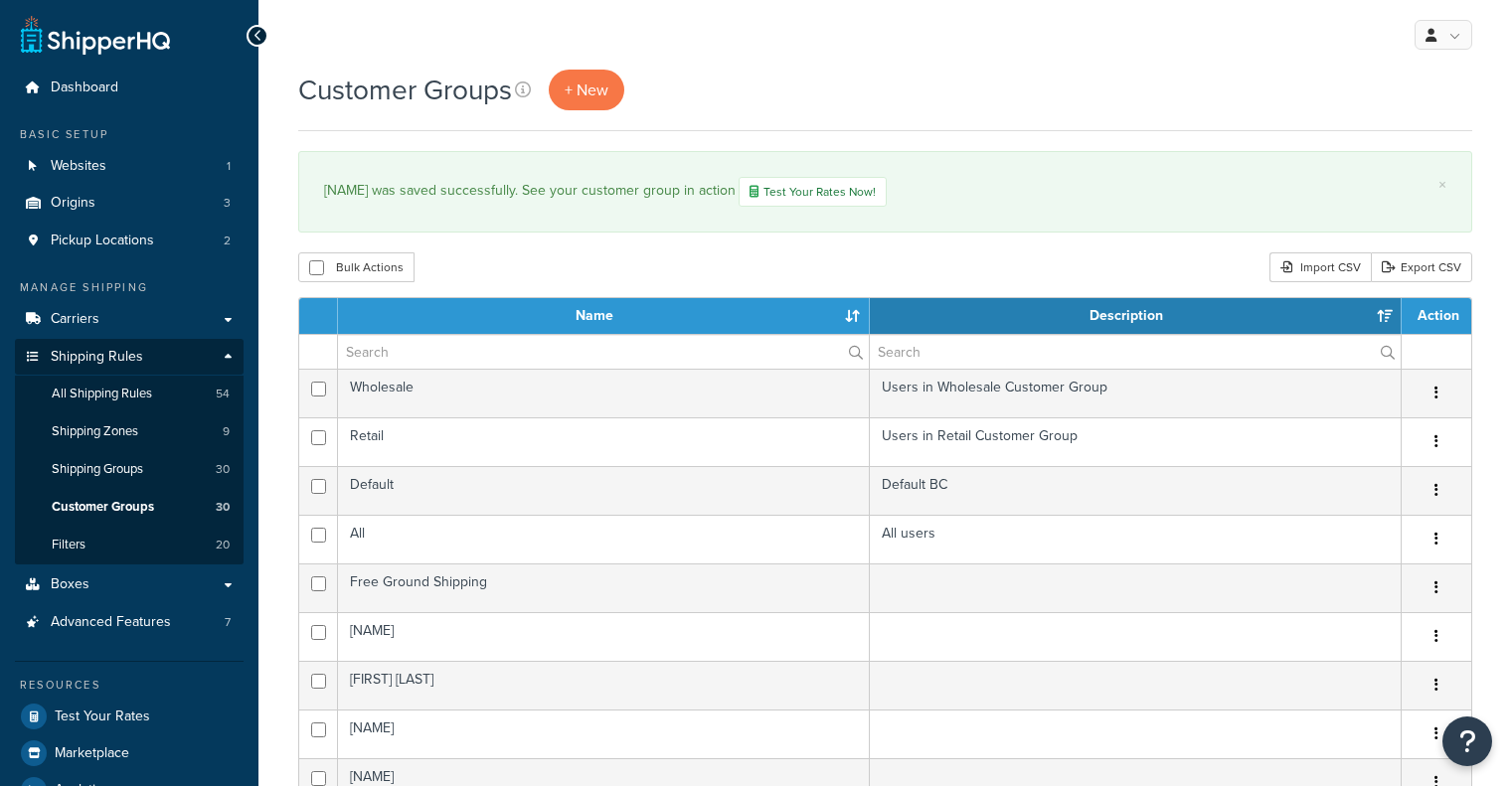 select on "15" 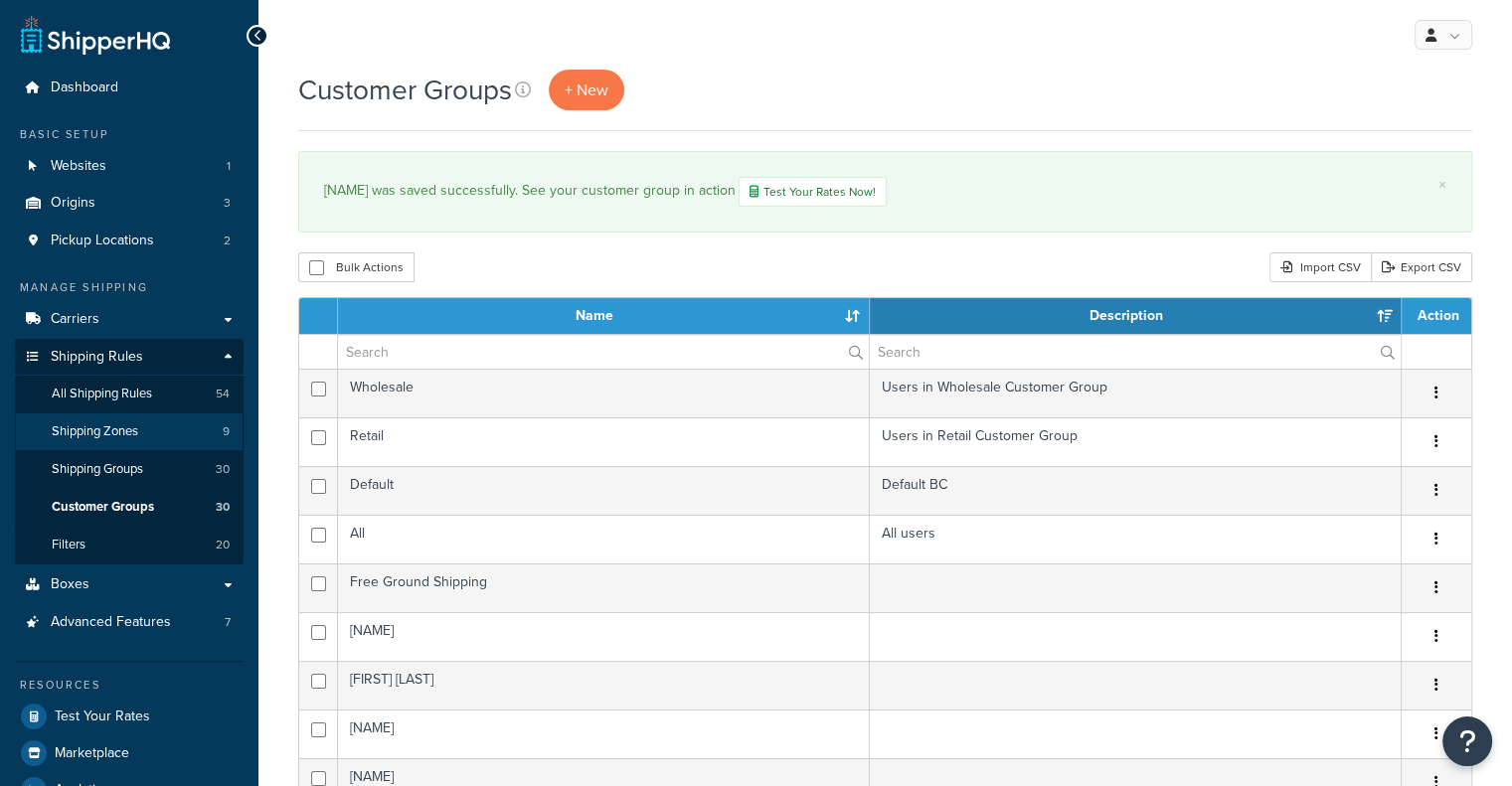 scroll, scrollTop: 0, scrollLeft: 0, axis: both 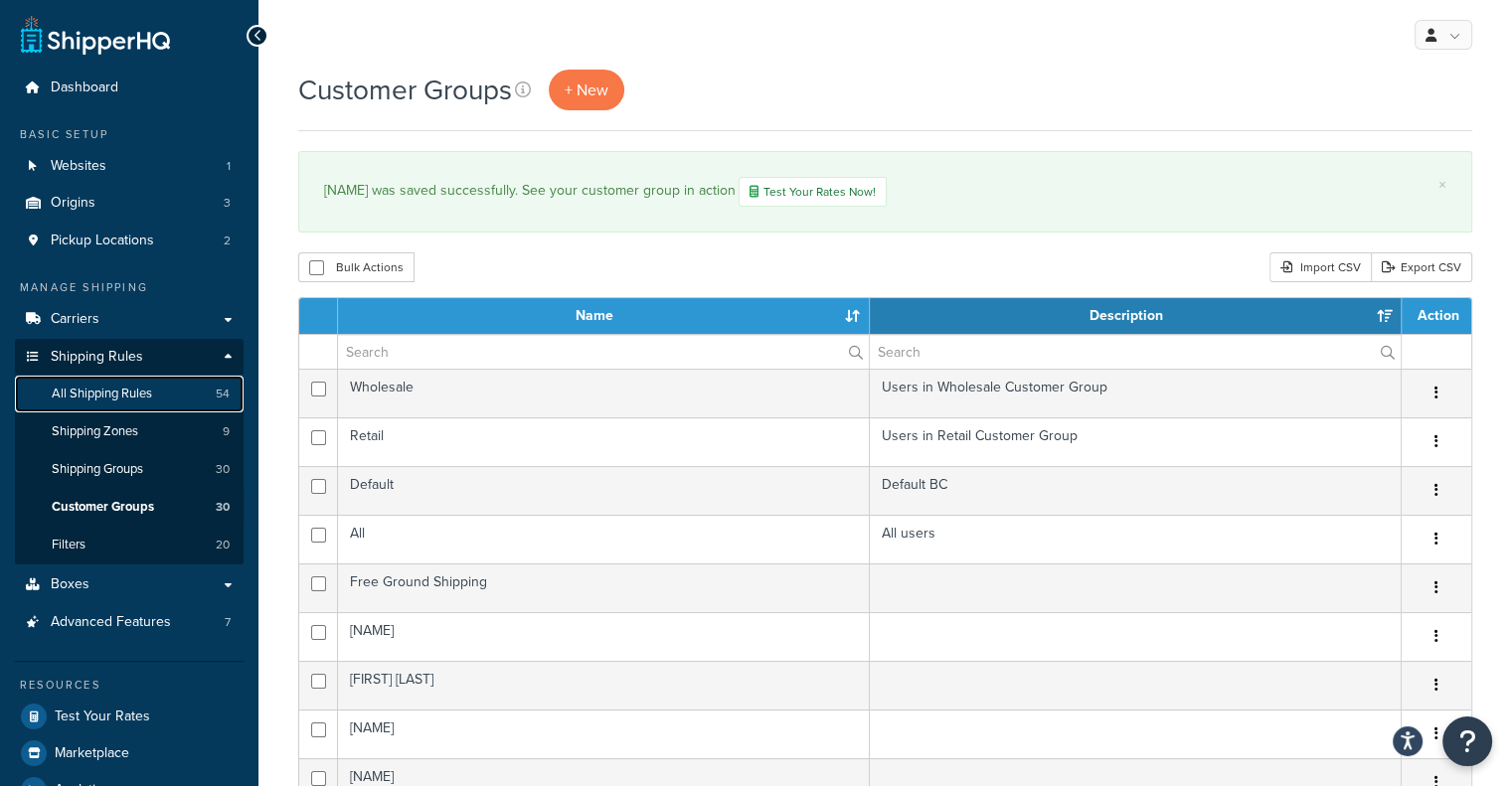 click on "All Shipping Rules
54" at bounding box center [129, 393] 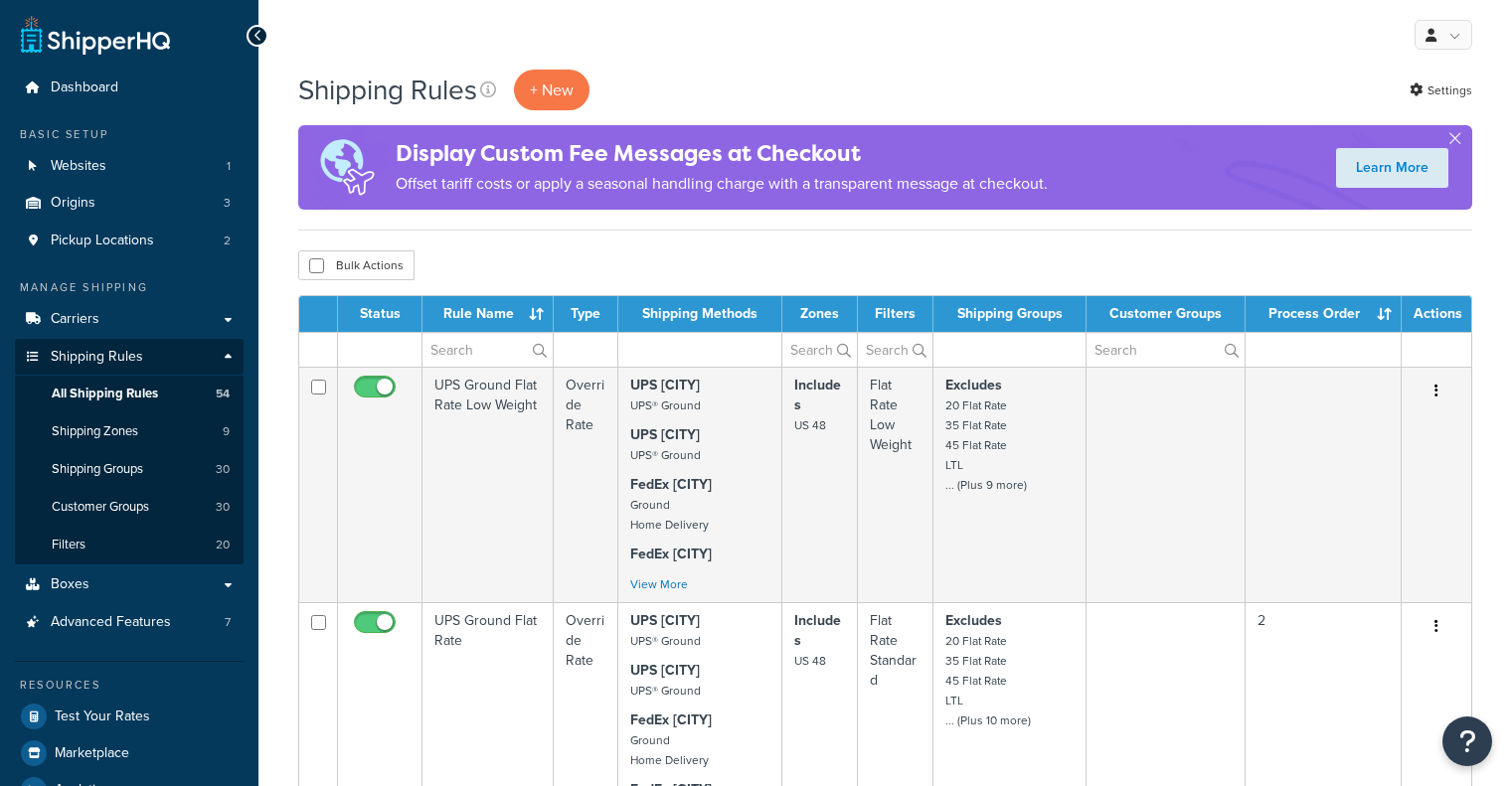 scroll, scrollTop: 0, scrollLeft: 0, axis: both 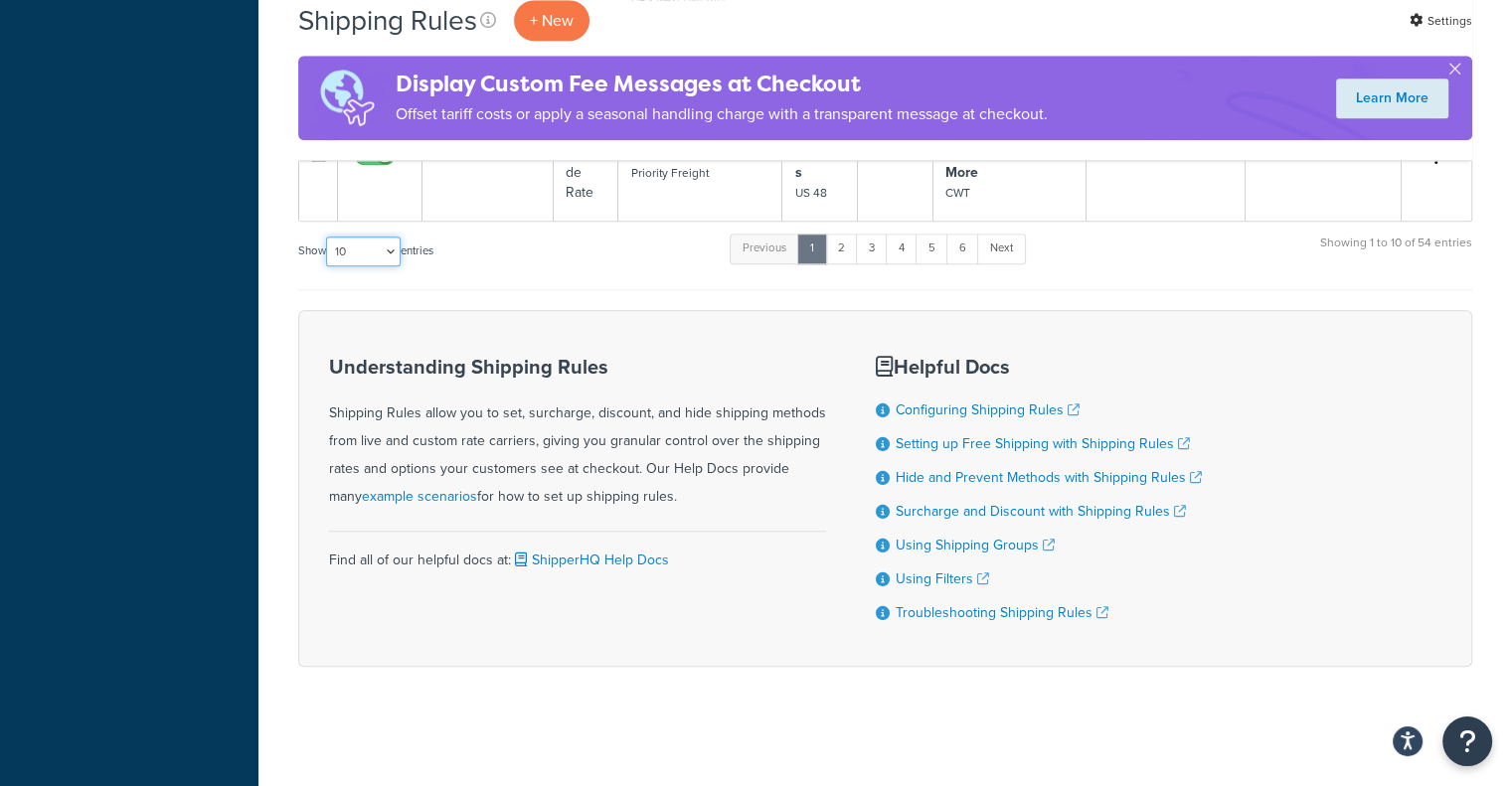 click on "10 15 25 50 100 1000" at bounding box center (363, 251) 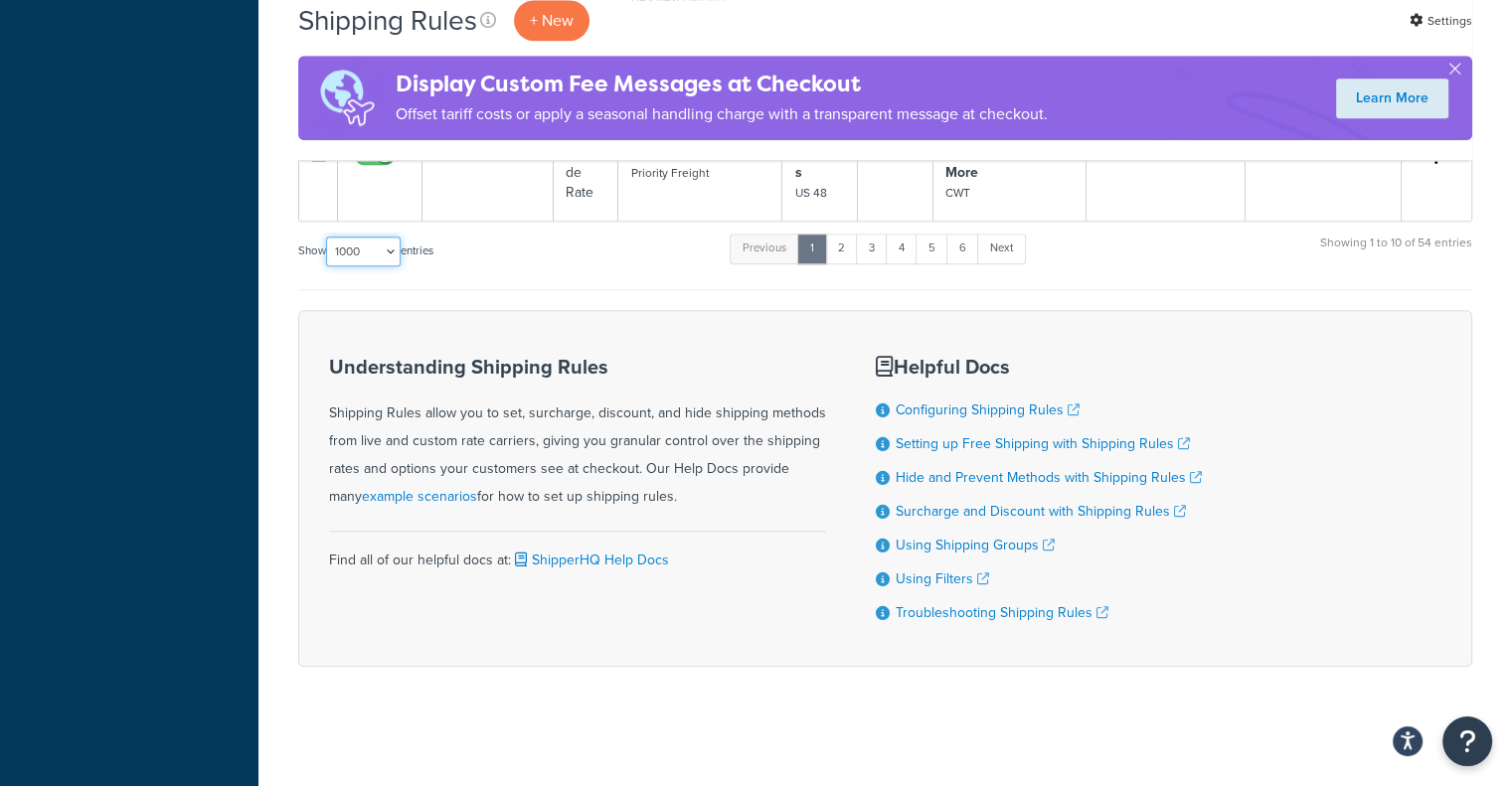 click on "10 15 25 50 100 1000" at bounding box center (363, 251) 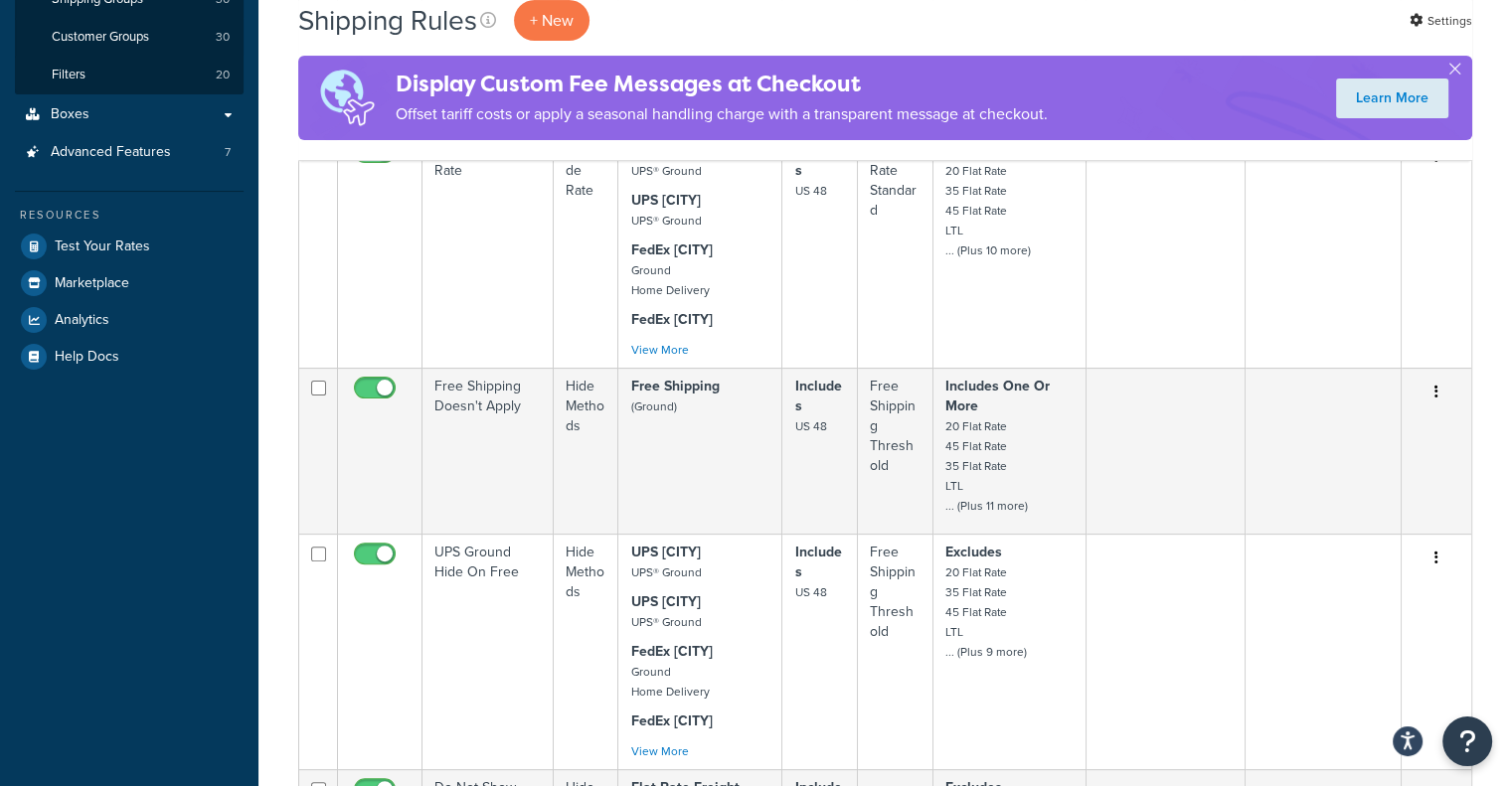 scroll, scrollTop: 4079, scrollLeft: 0, axis: vertical 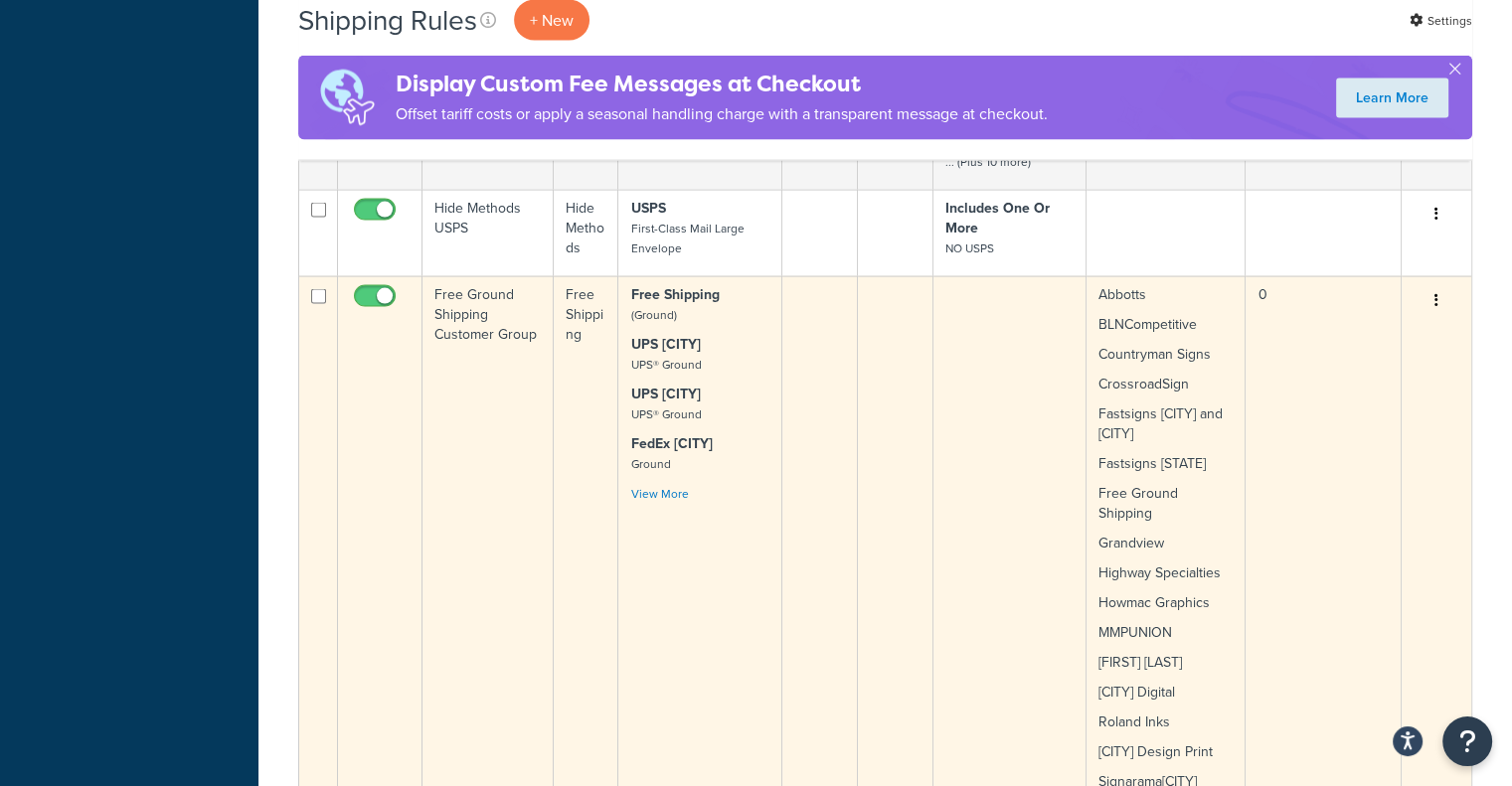 click at bounding box center (1436, 301) 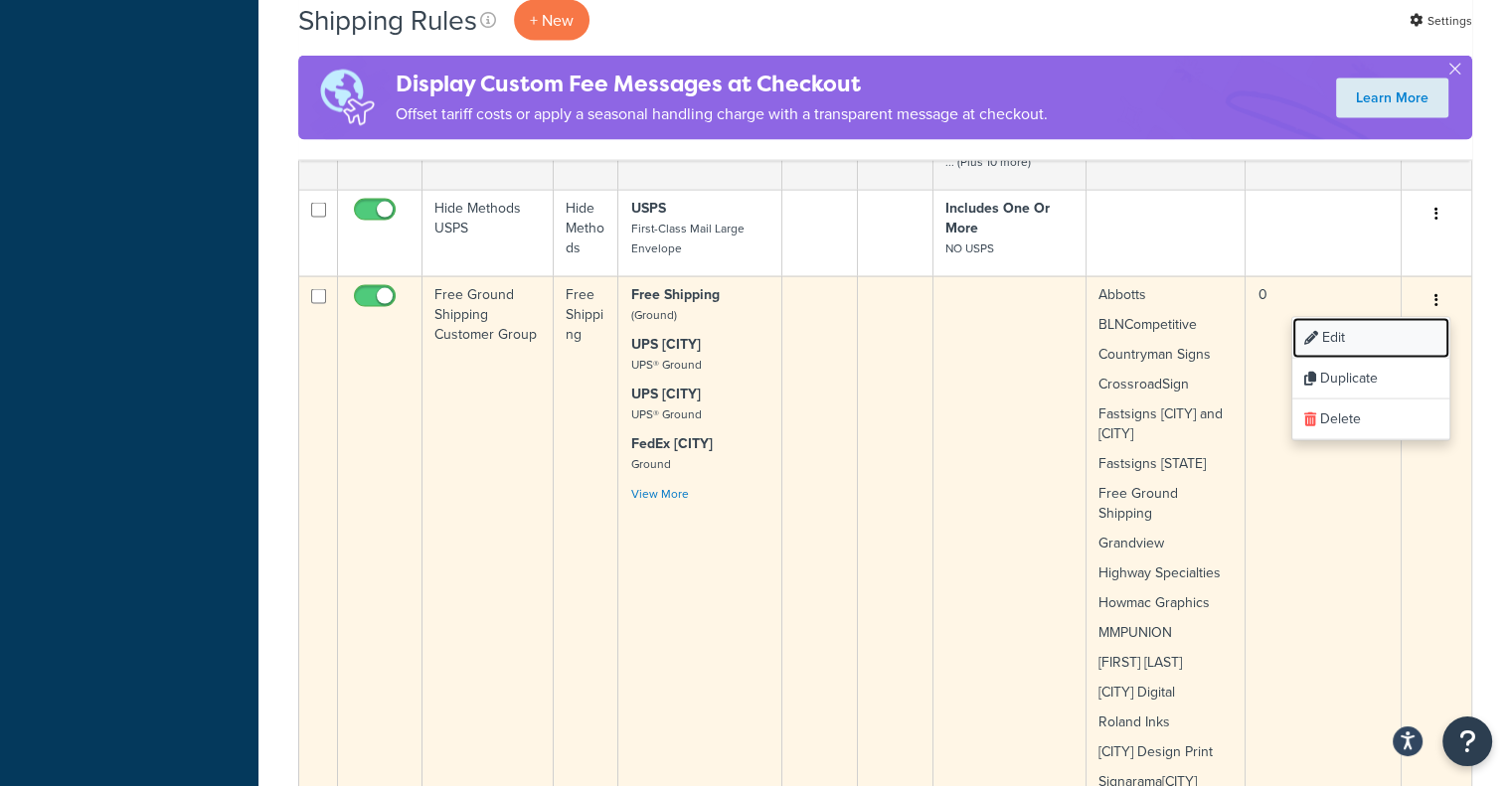 click on "Edit" at bounding box center [1371, 338] 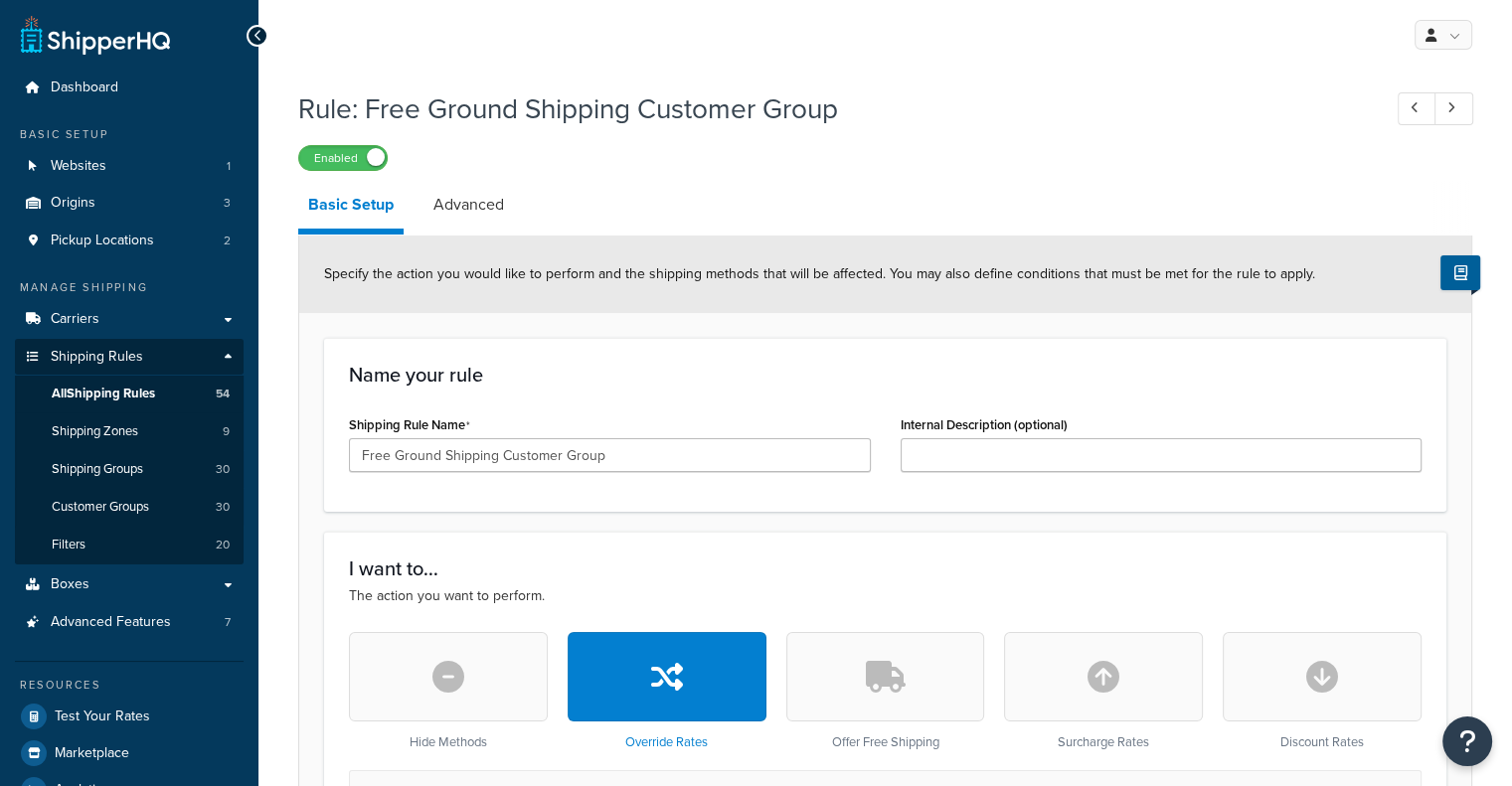 scroll, scrollTop: 316, scrollLeft: 0, axis: vertical 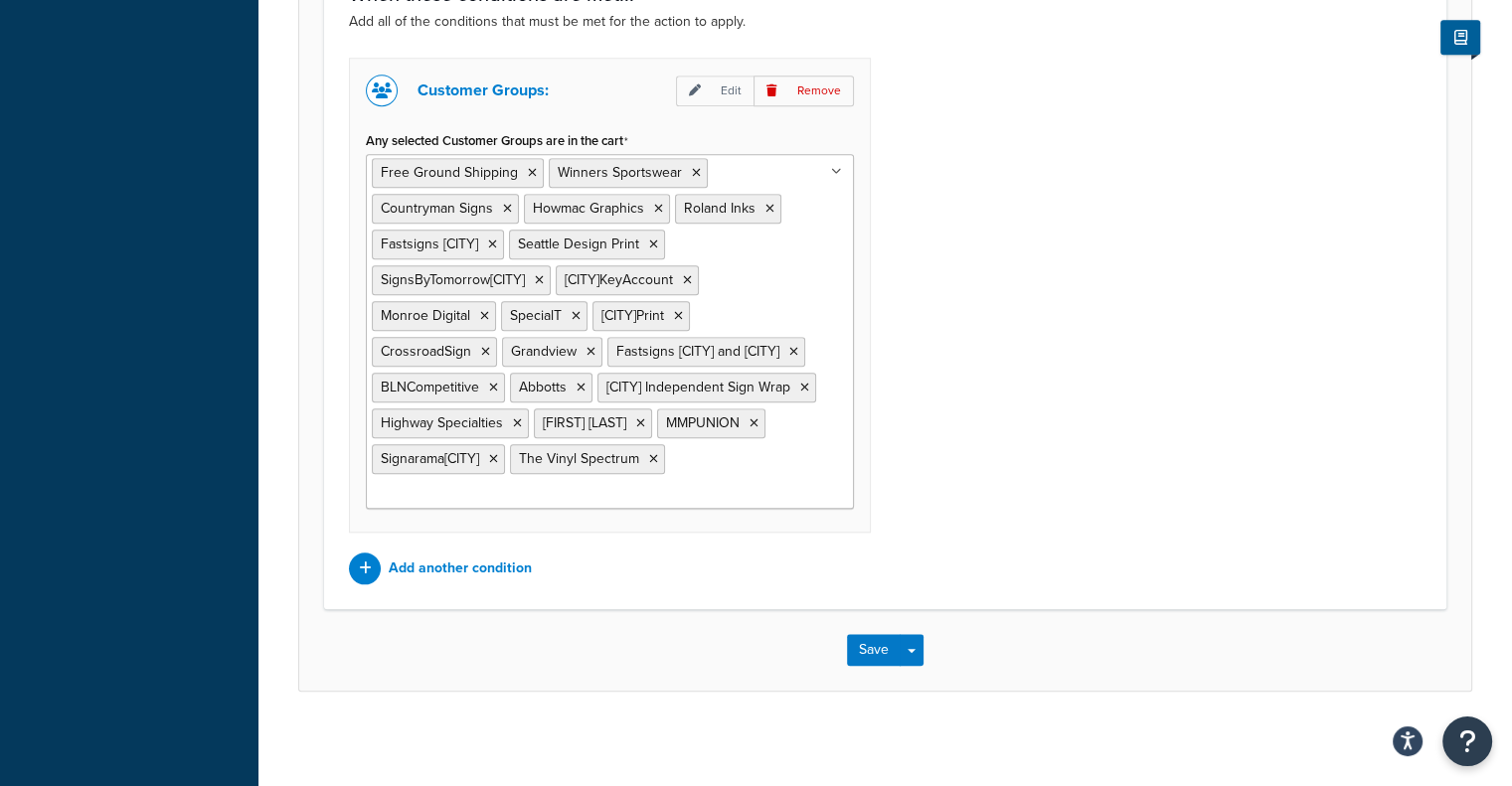 click on "Free Ground Shipping   Winners Sportswear   Countryman Signs   Howmac Graphics   Roland Inks   Fastsigns Washington   Seattle Design Print   SignsByTomorrowBH   WashingtonKeyAccount   Monroe Digital   SpecialT   WoodinvillePrint   CrossroadSign   Grandview   Fastsigns Everett and Lancaster   BLNCompetitive   Abbotts   Washington Independent Sign Wrap   Highway Specialties   MelissaMoore   MMPUNION   SignaramaRedmond   The Vinyl Spectrum" at bounding box center (609, 331) 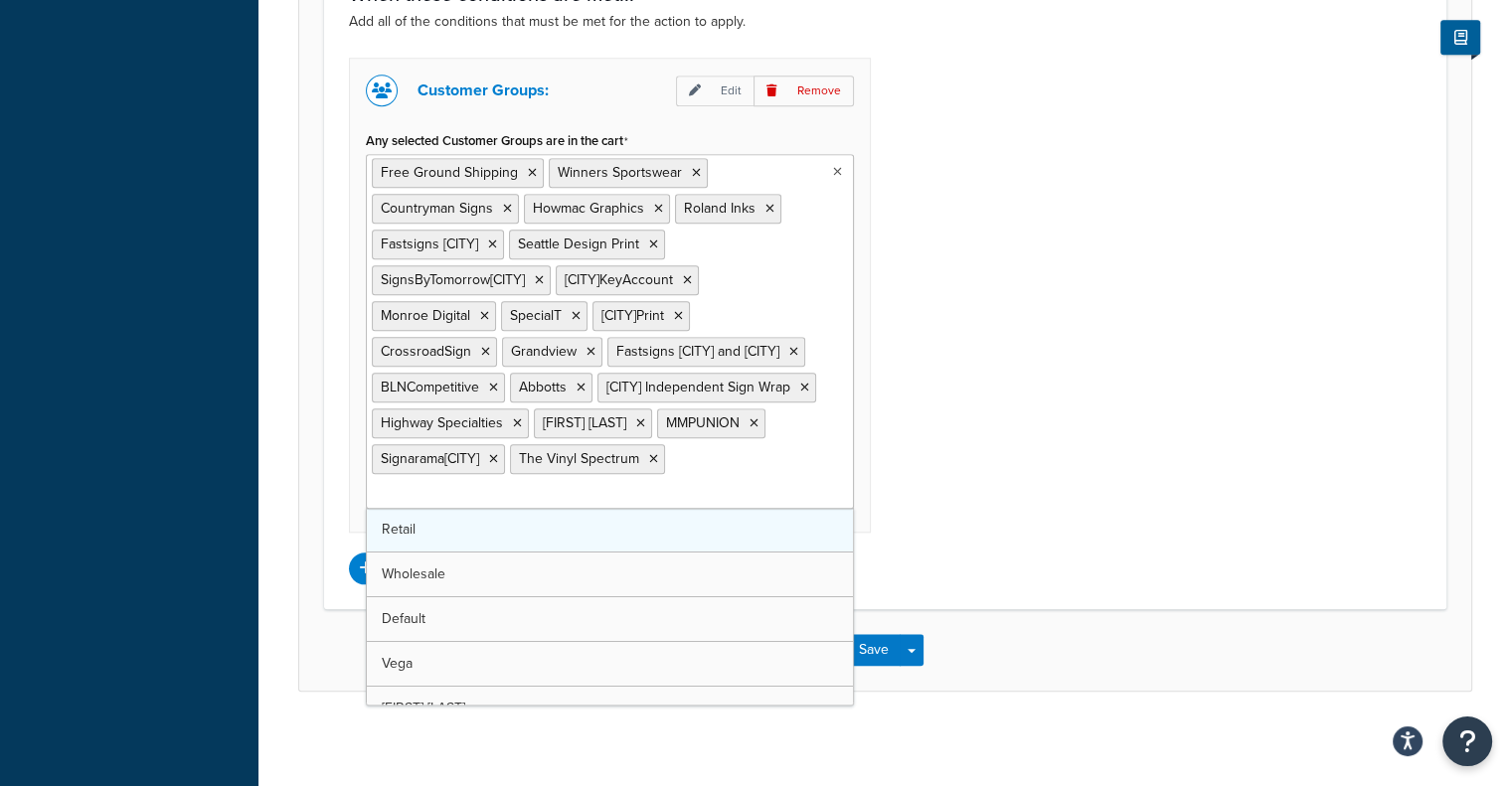 scroll, scrollTop: 113, scrollLeft: 0, axis: vertical 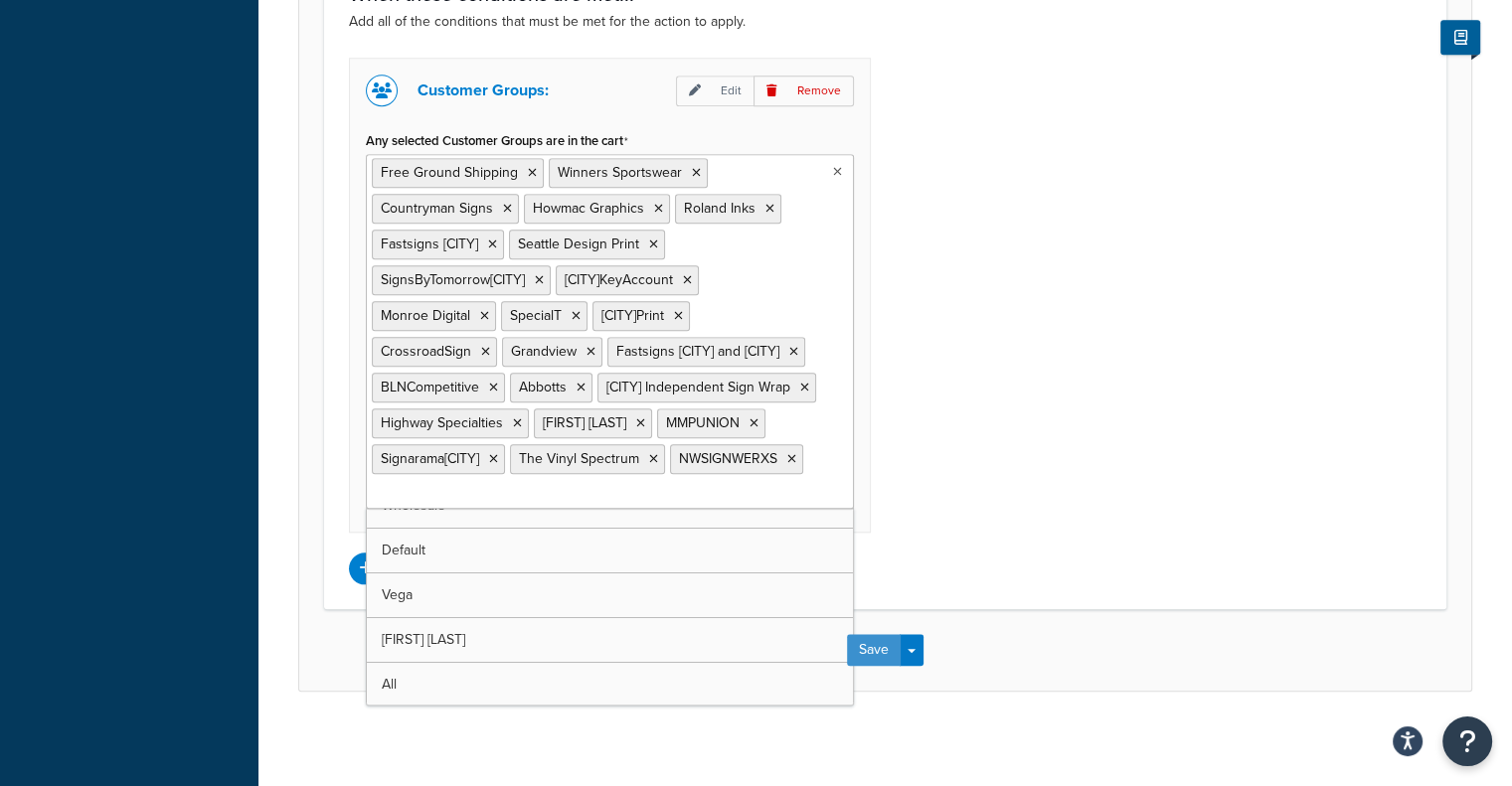 click on "Save" at bounding box center (874, 650) 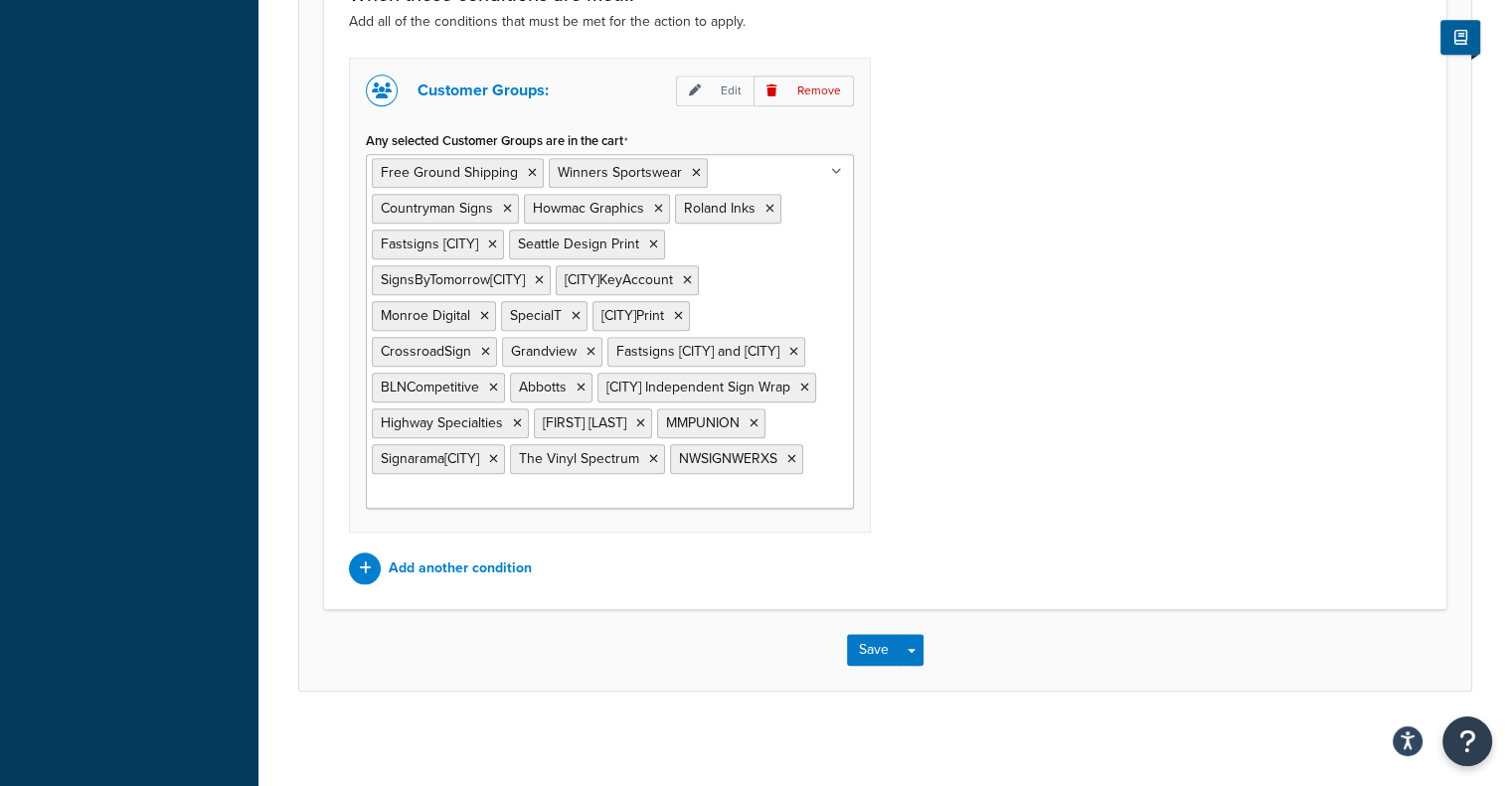 scroll, scrollTop: 0, scrollLeft: 0, axis: both 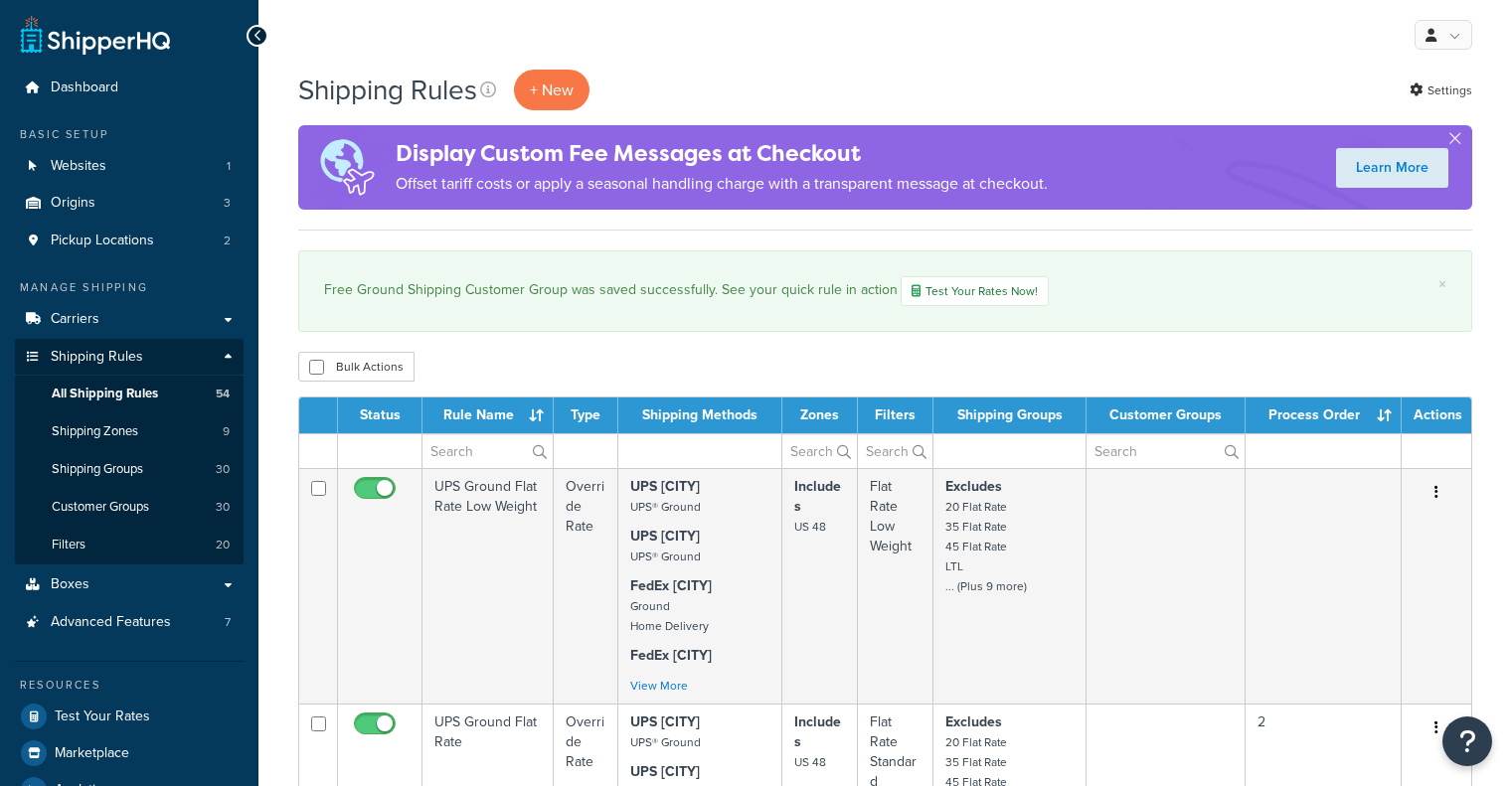 select on "1000" 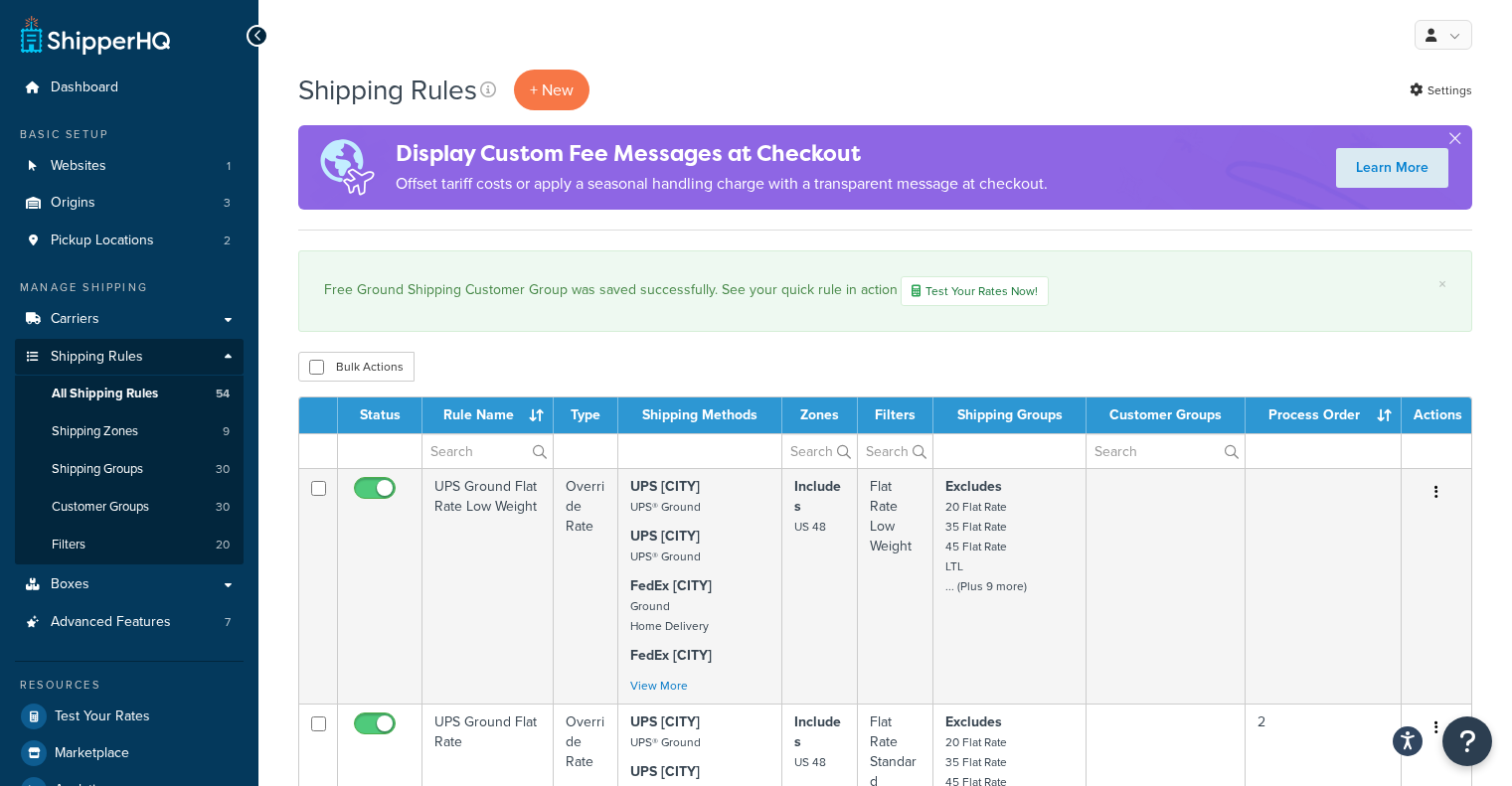 scroll, scrollTop: 0, scrollLeft: 0, axis: both 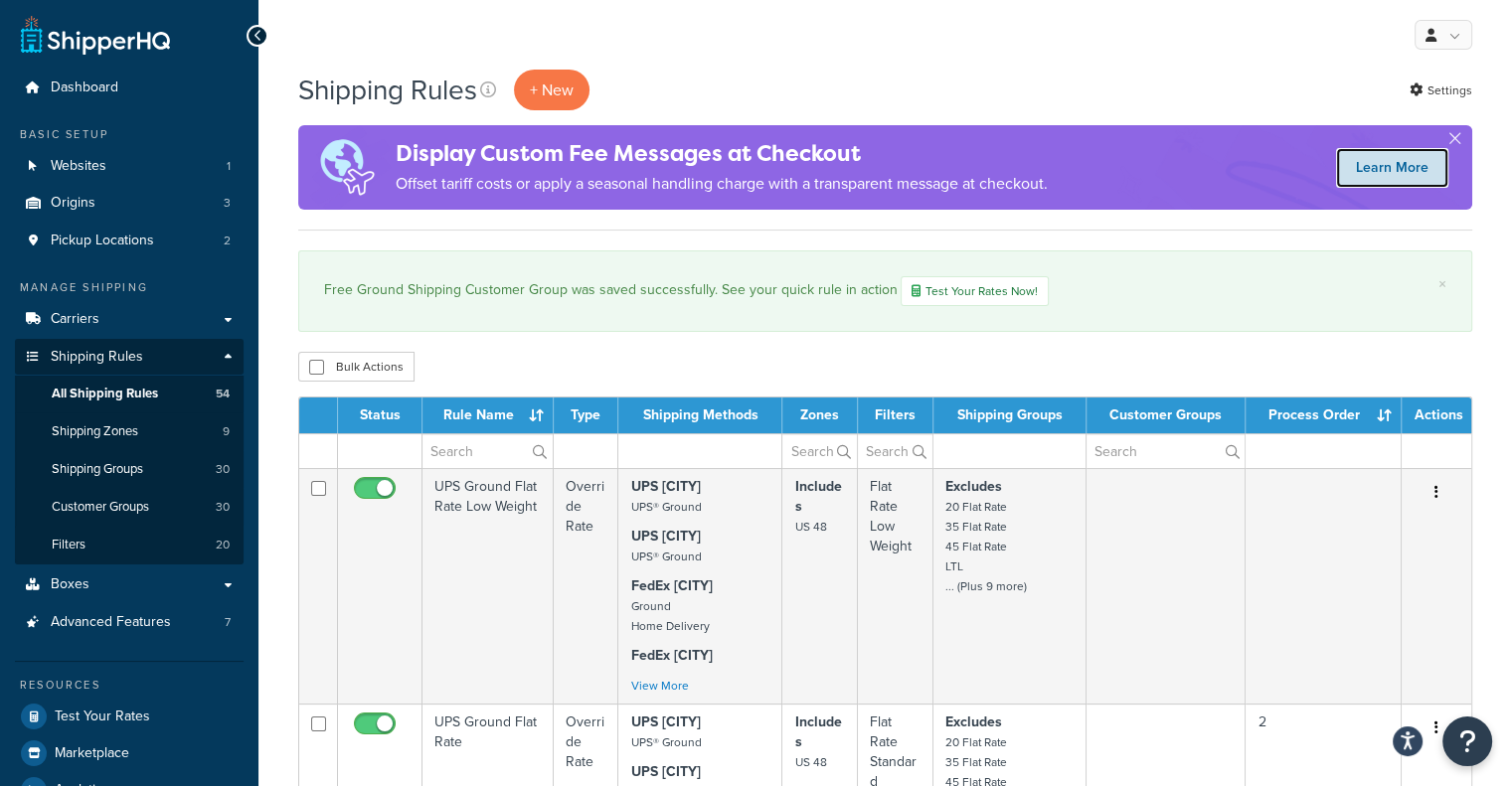 click on "Learn More" at bounding box center [1392, 168] 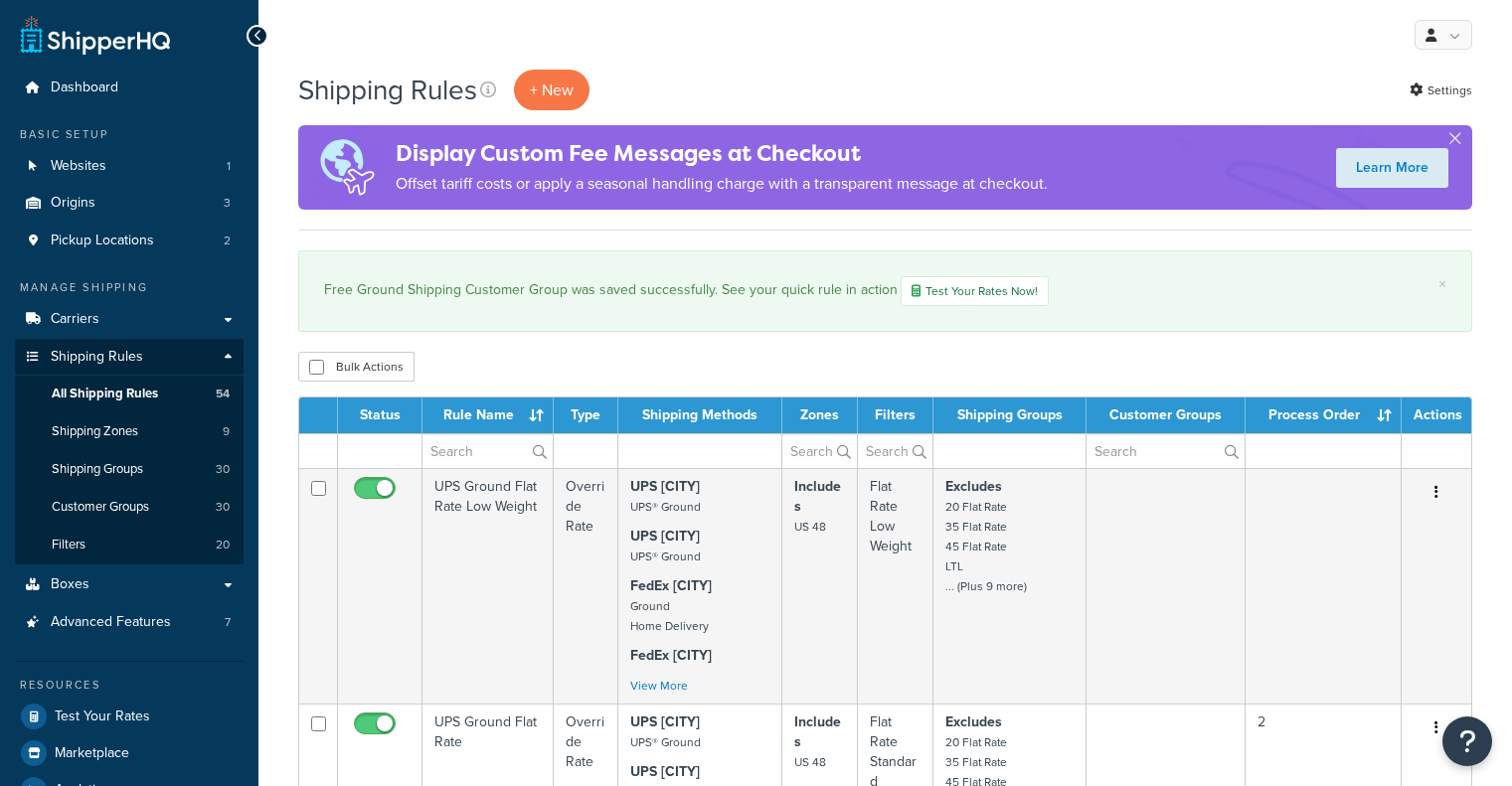 select on "1000" 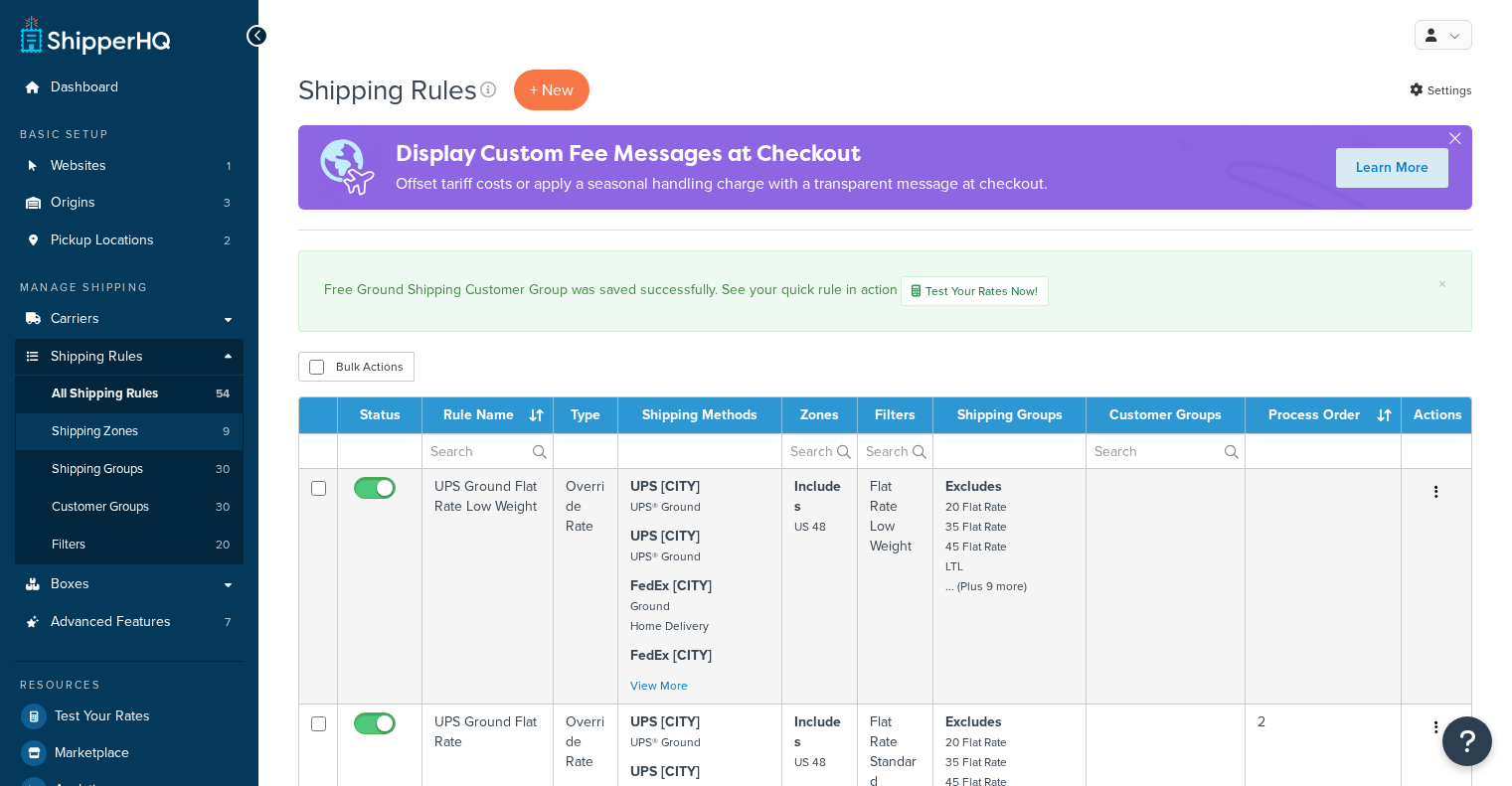 scroll, scrollTop: 0, scrollLeft: 0, axis: both 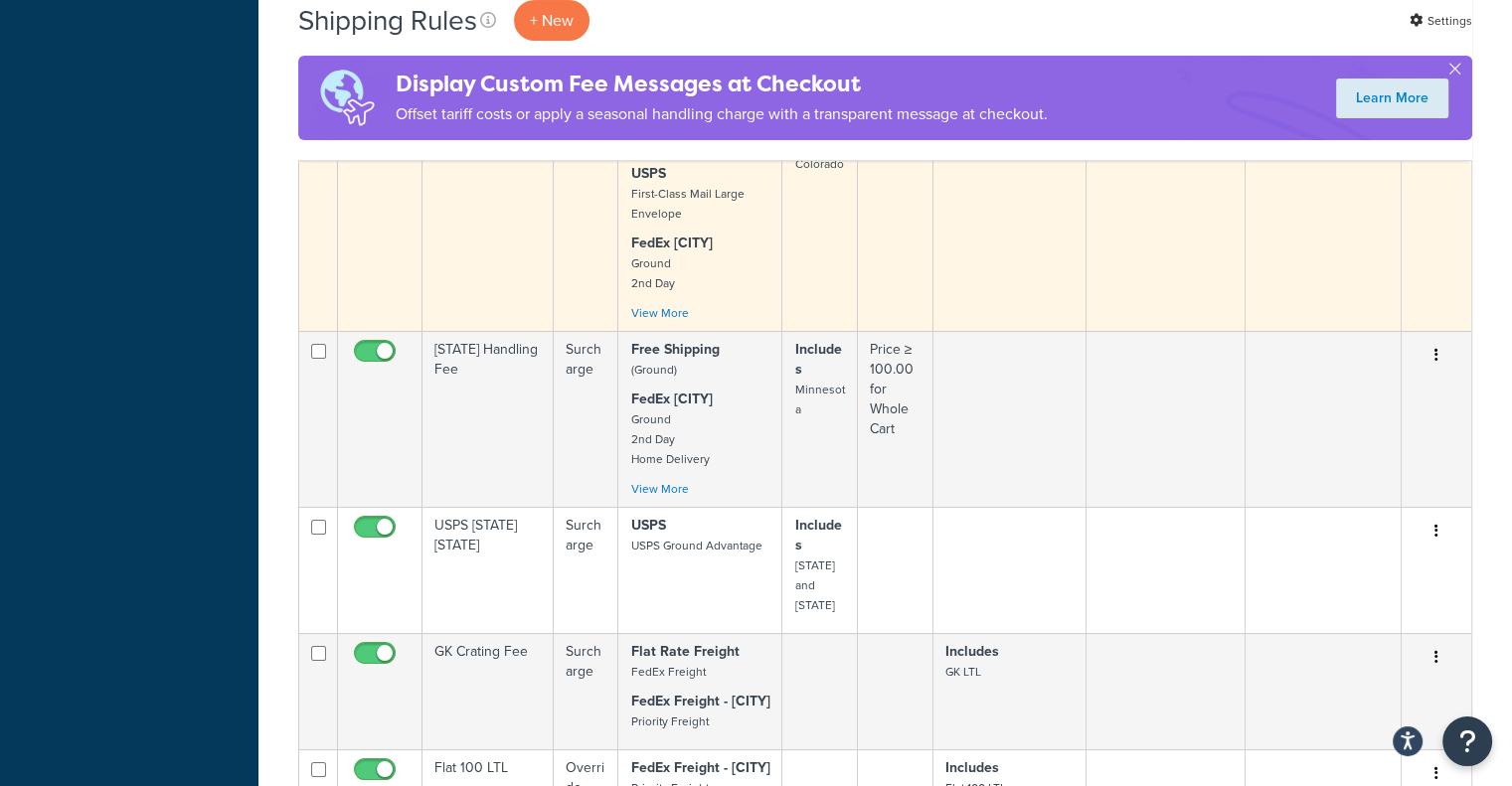 click at bounding box center (1436, 129) 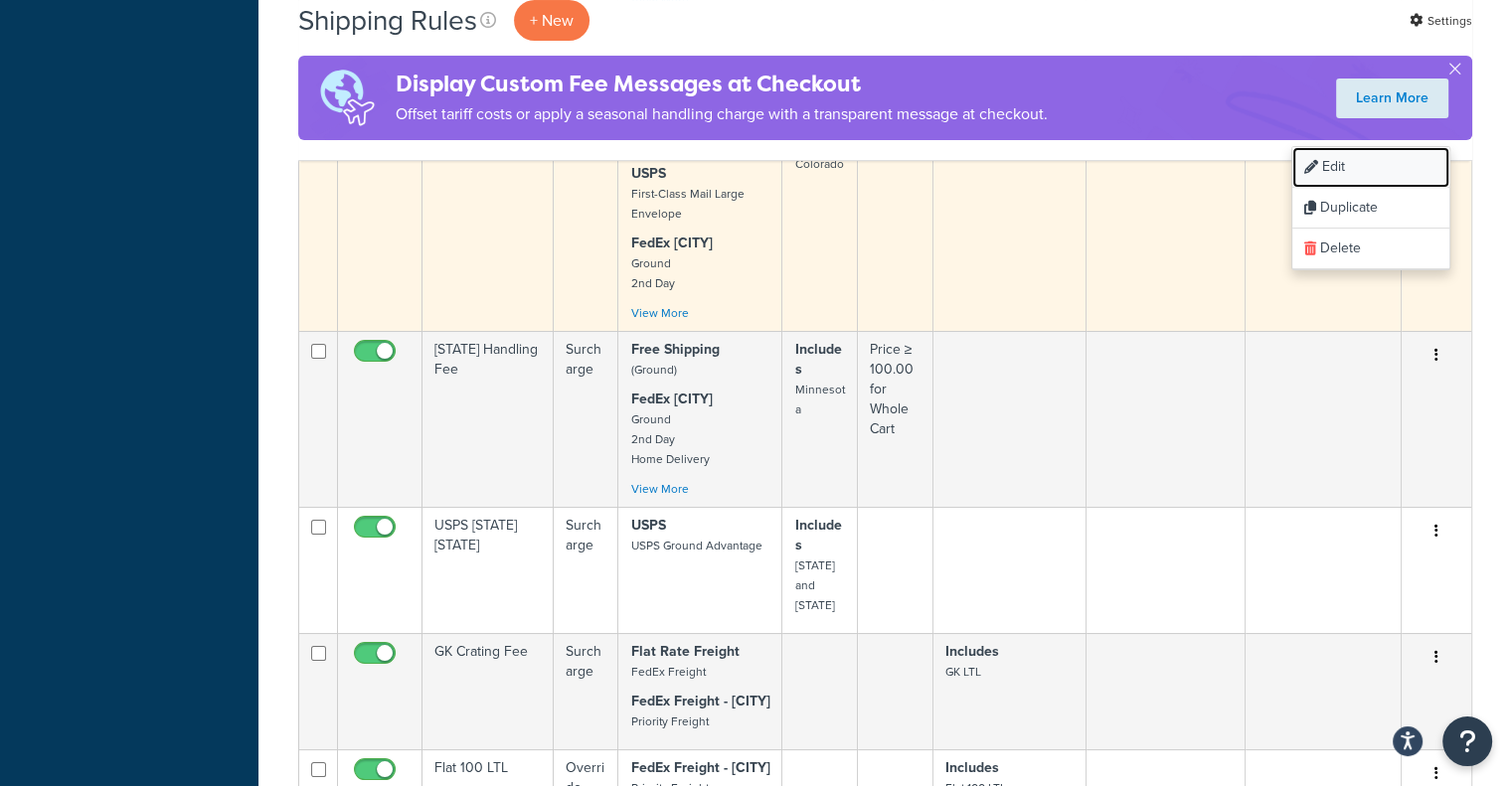 click on "Edit" at bounding box center [1371, 167] 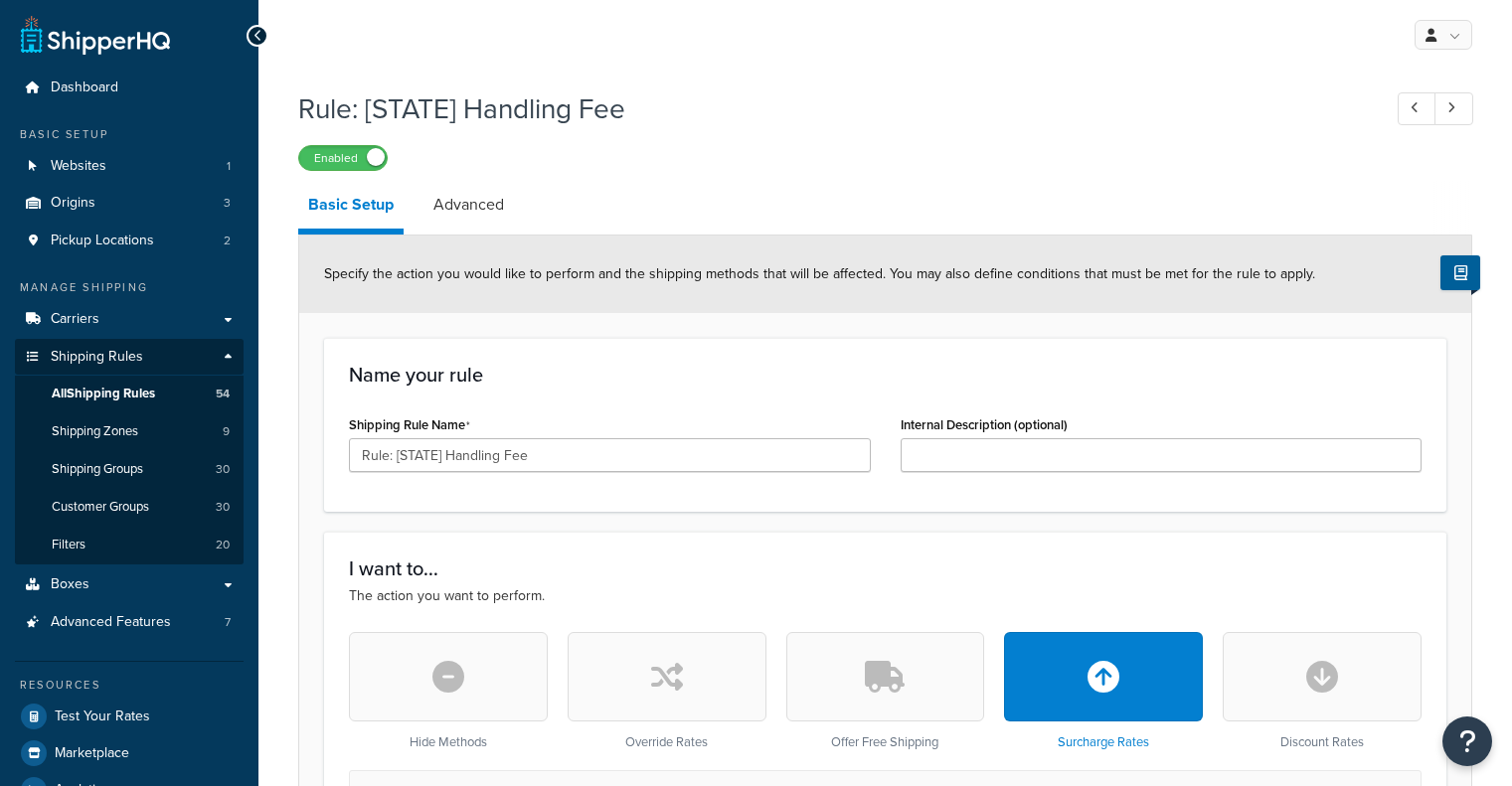 scroll, scrollTop: 0, scrollLeft: 0, axis: both 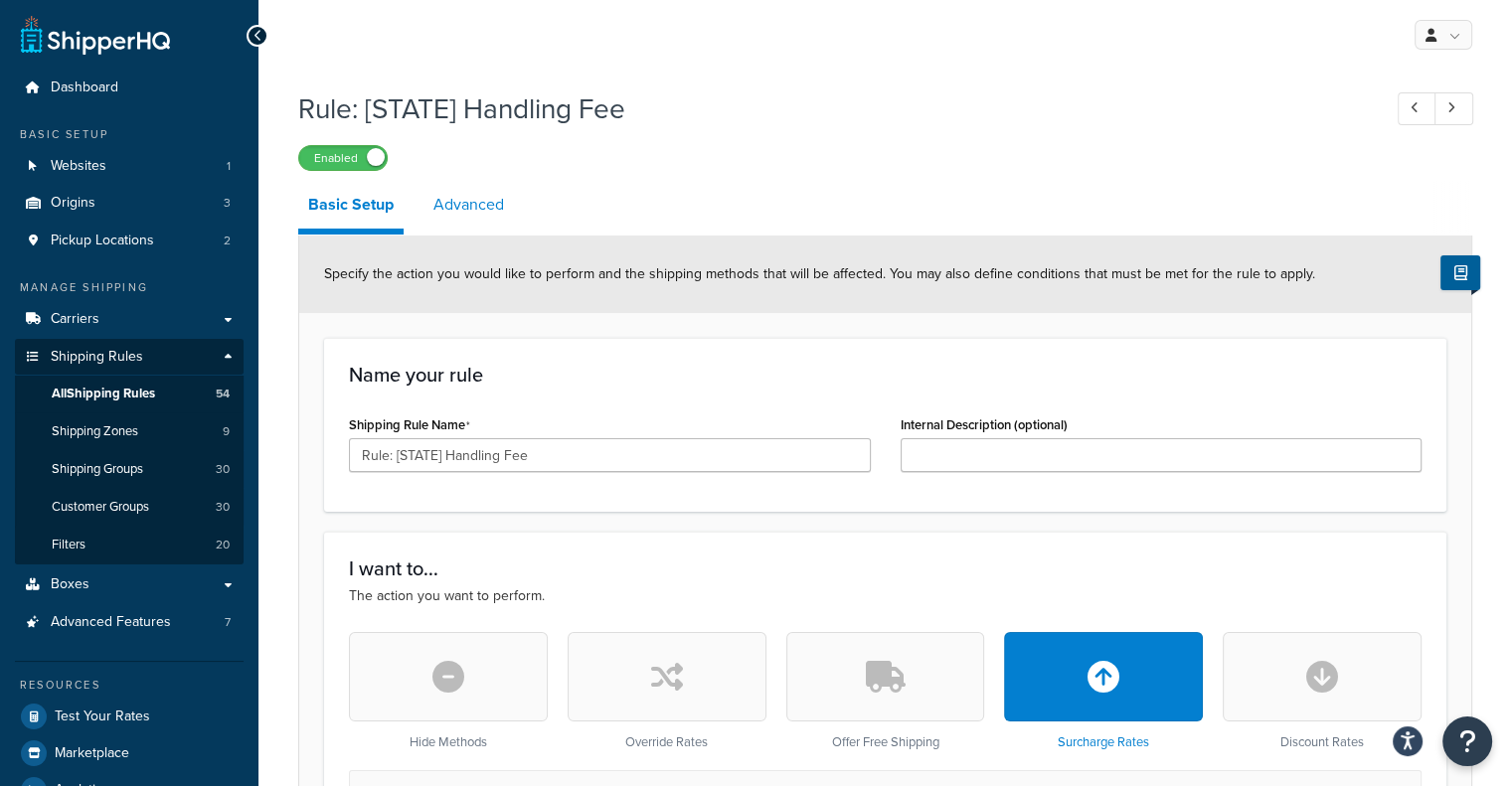click on "Advanced" at bounding box center (468, 205) 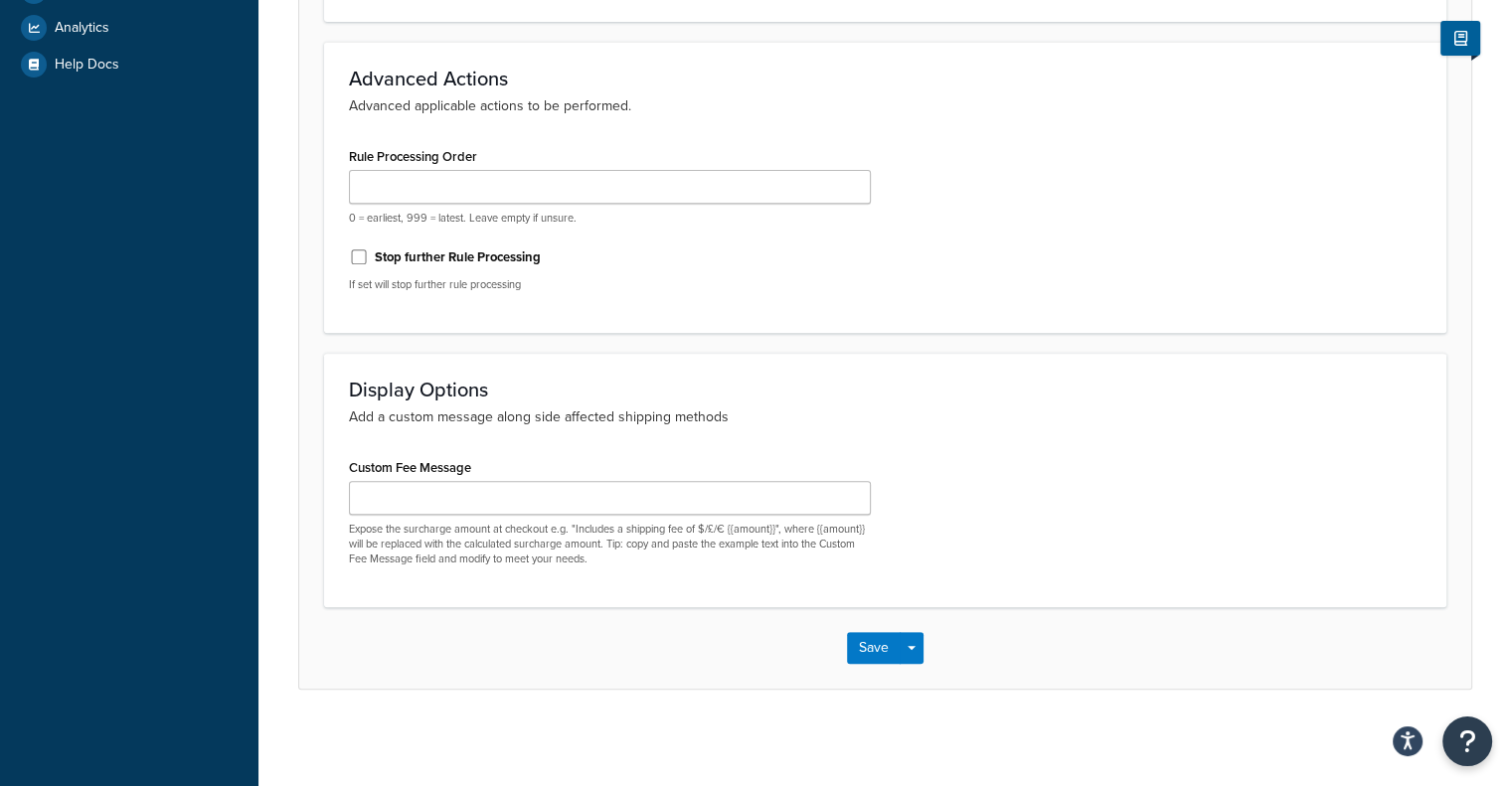 scroll, scrollTop: 764, scrollLeft: 0, axis: vertical 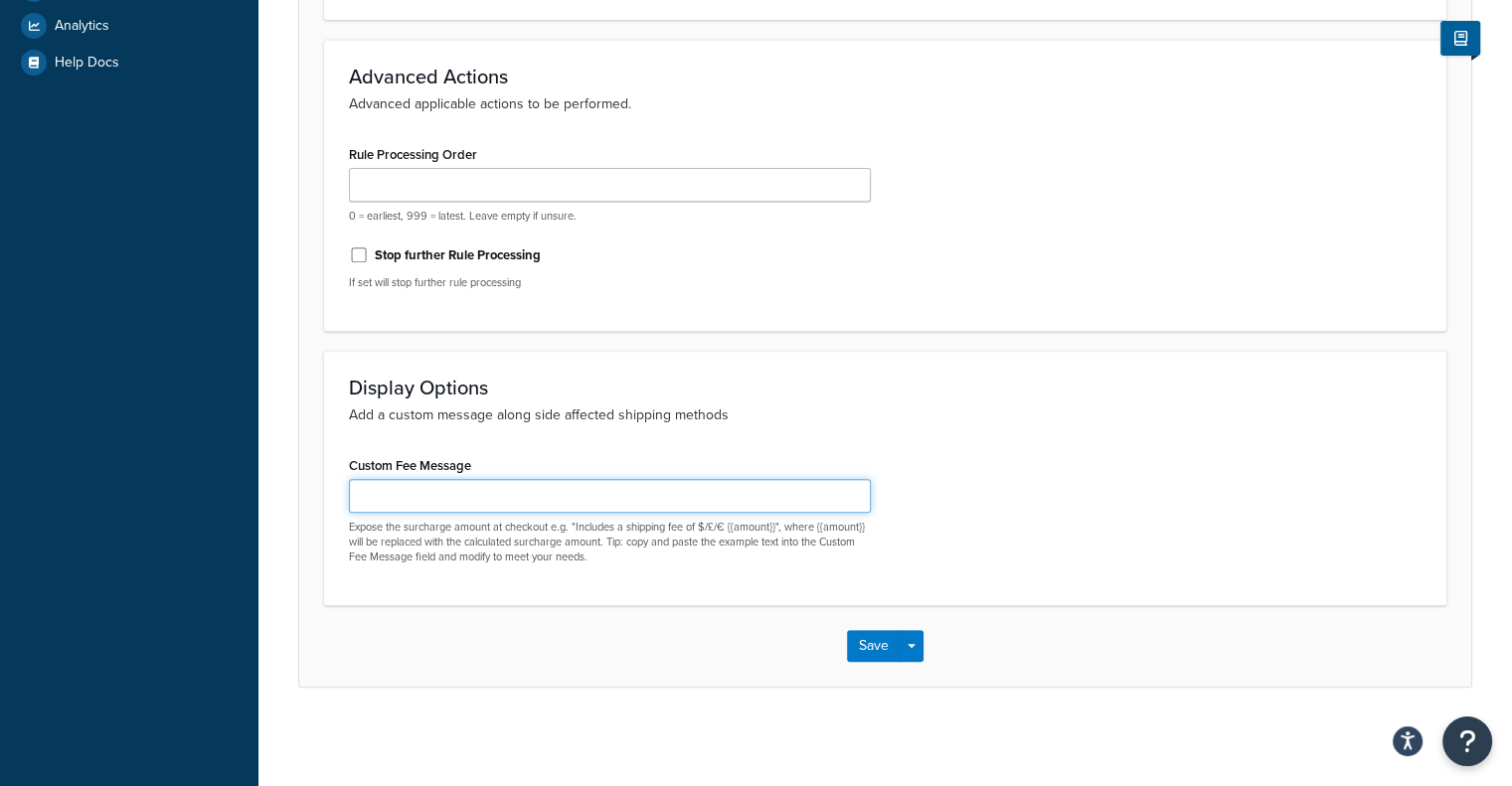 click on "Custom Fee Message" at bounding box center (609, 496) 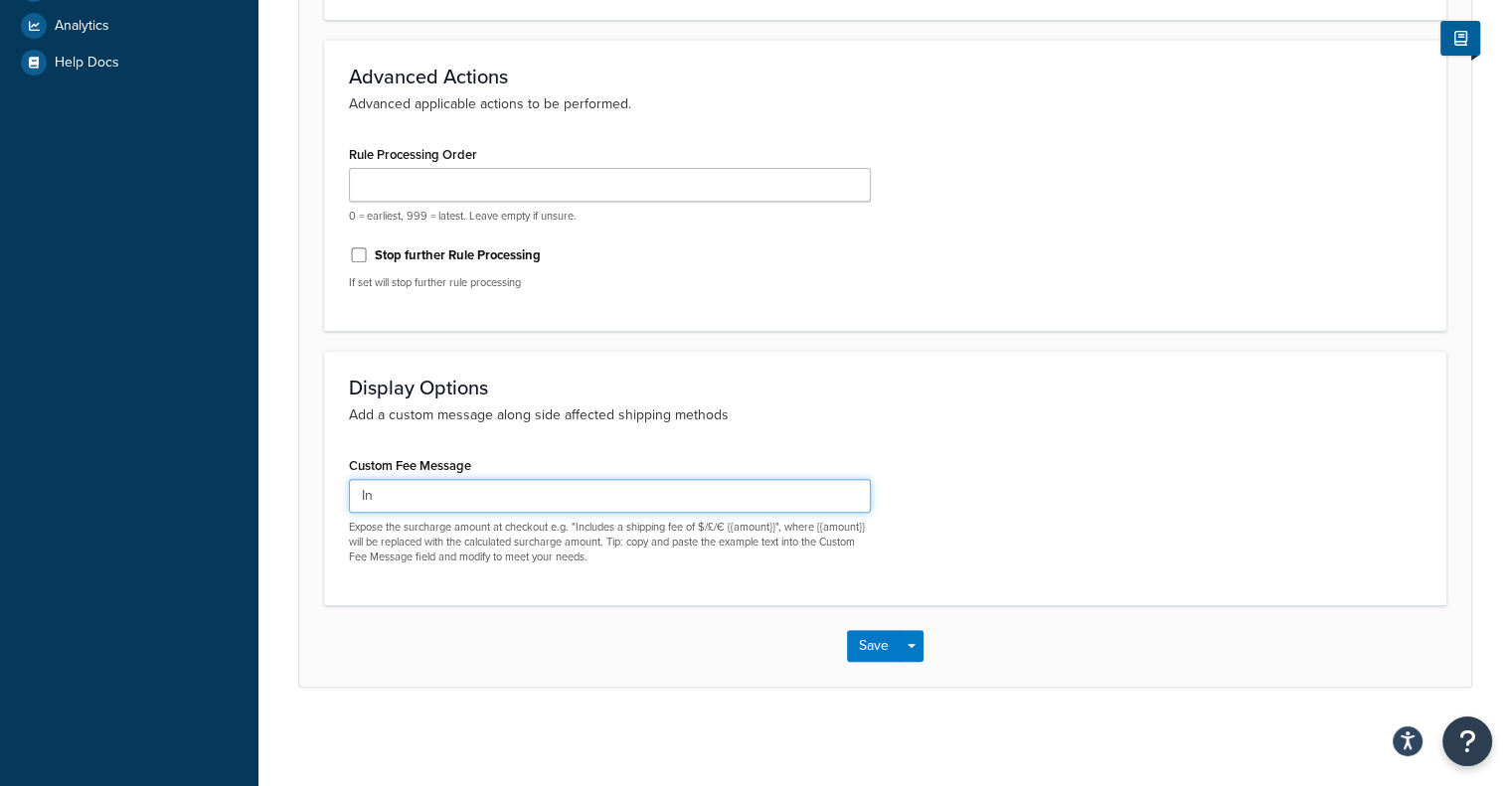 type on "In" 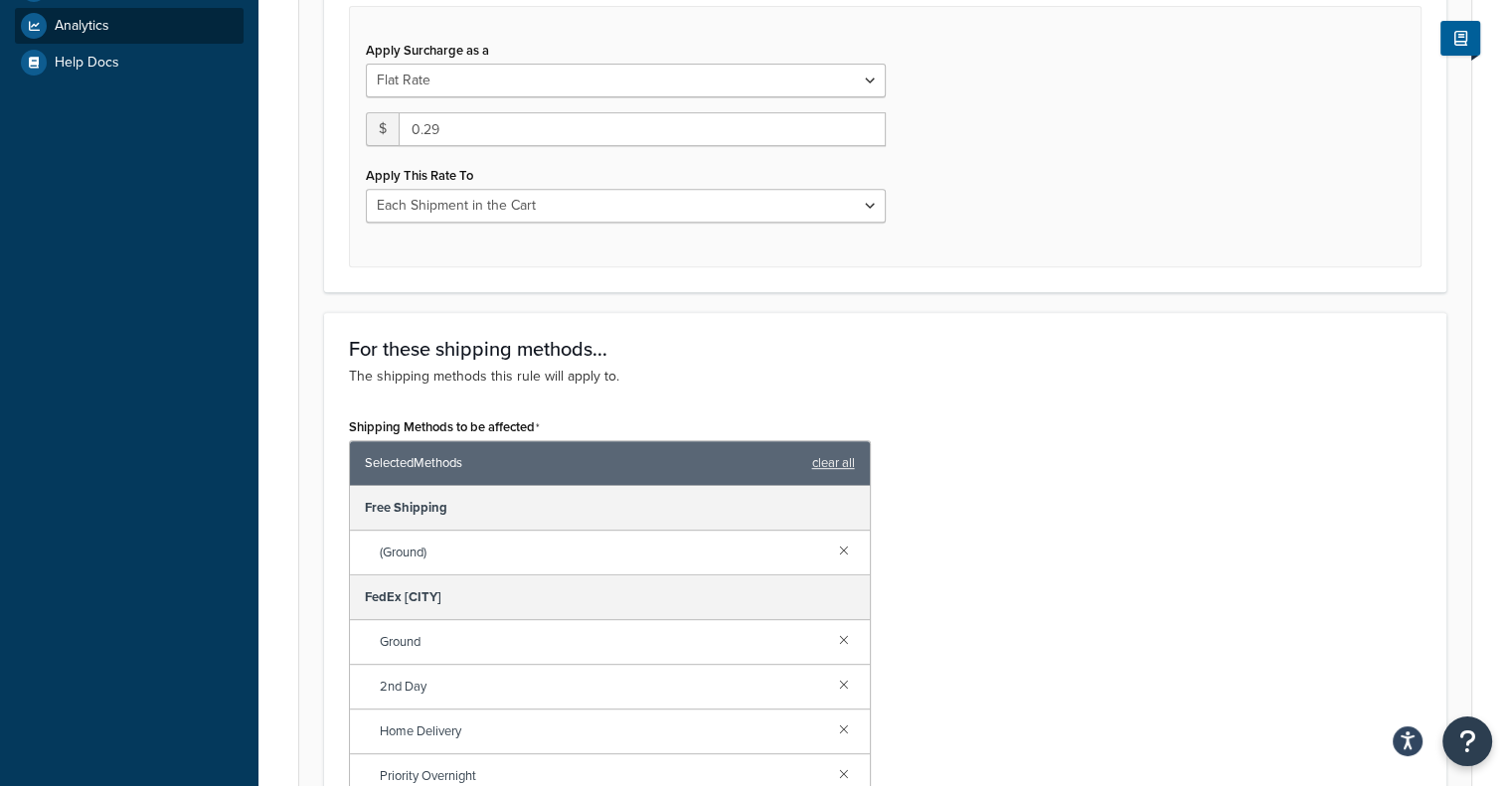 scroll, scrollTop: 0, scrollLeft: 0, axis: both 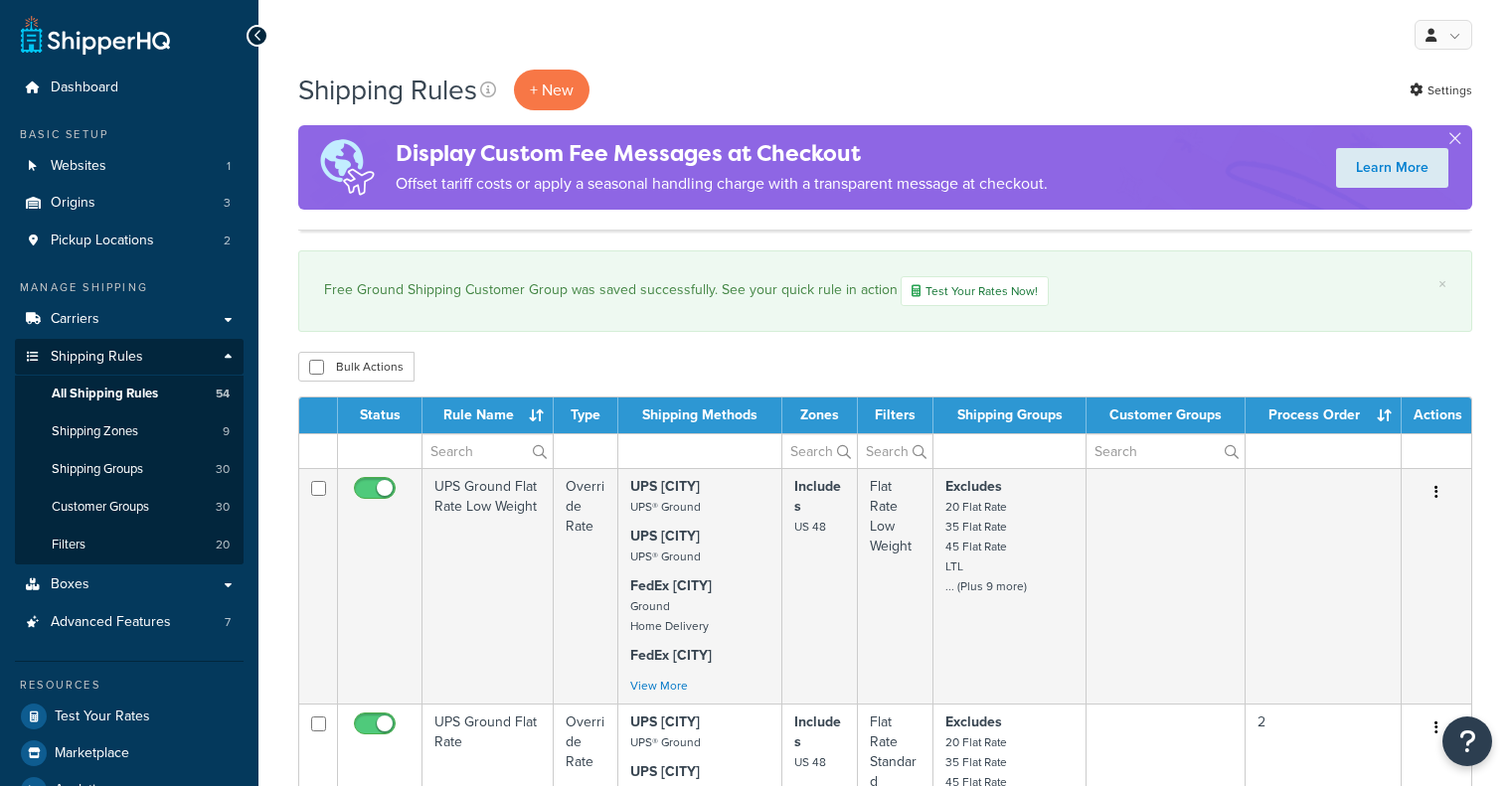 select on "1000" 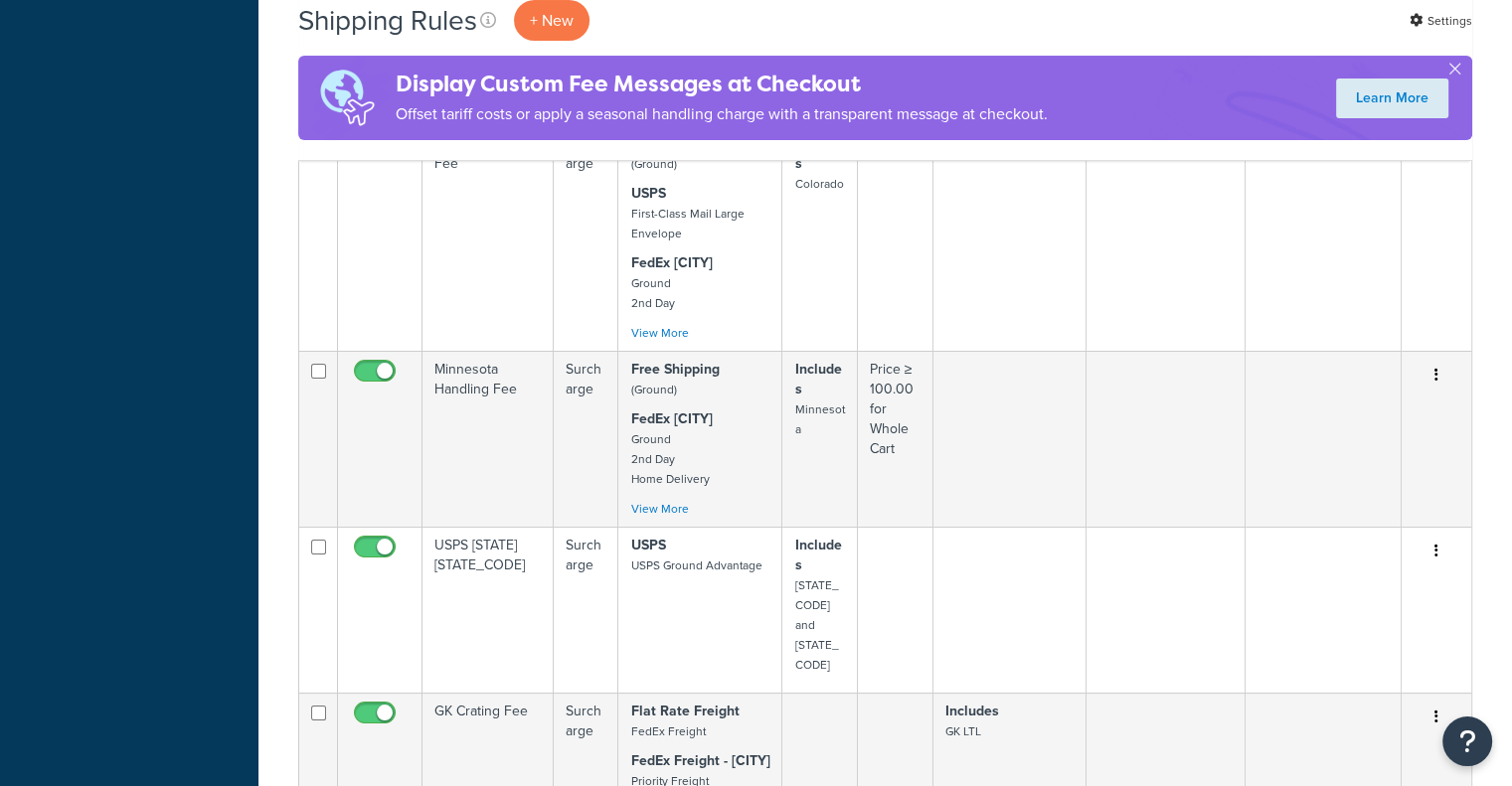 scroll, scrollTop: 0, scrollLeft: 0, axis: both 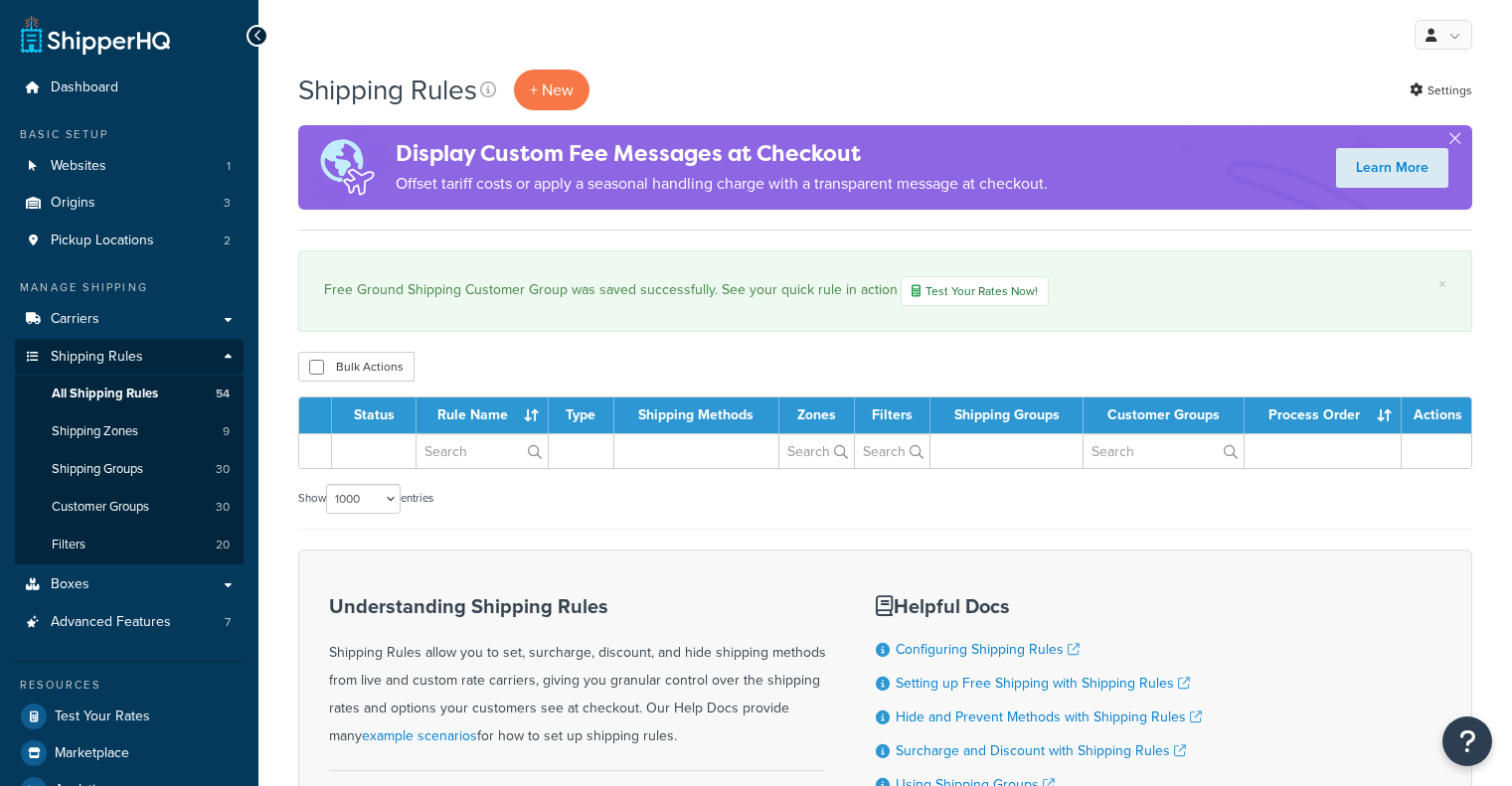 select on "1000" 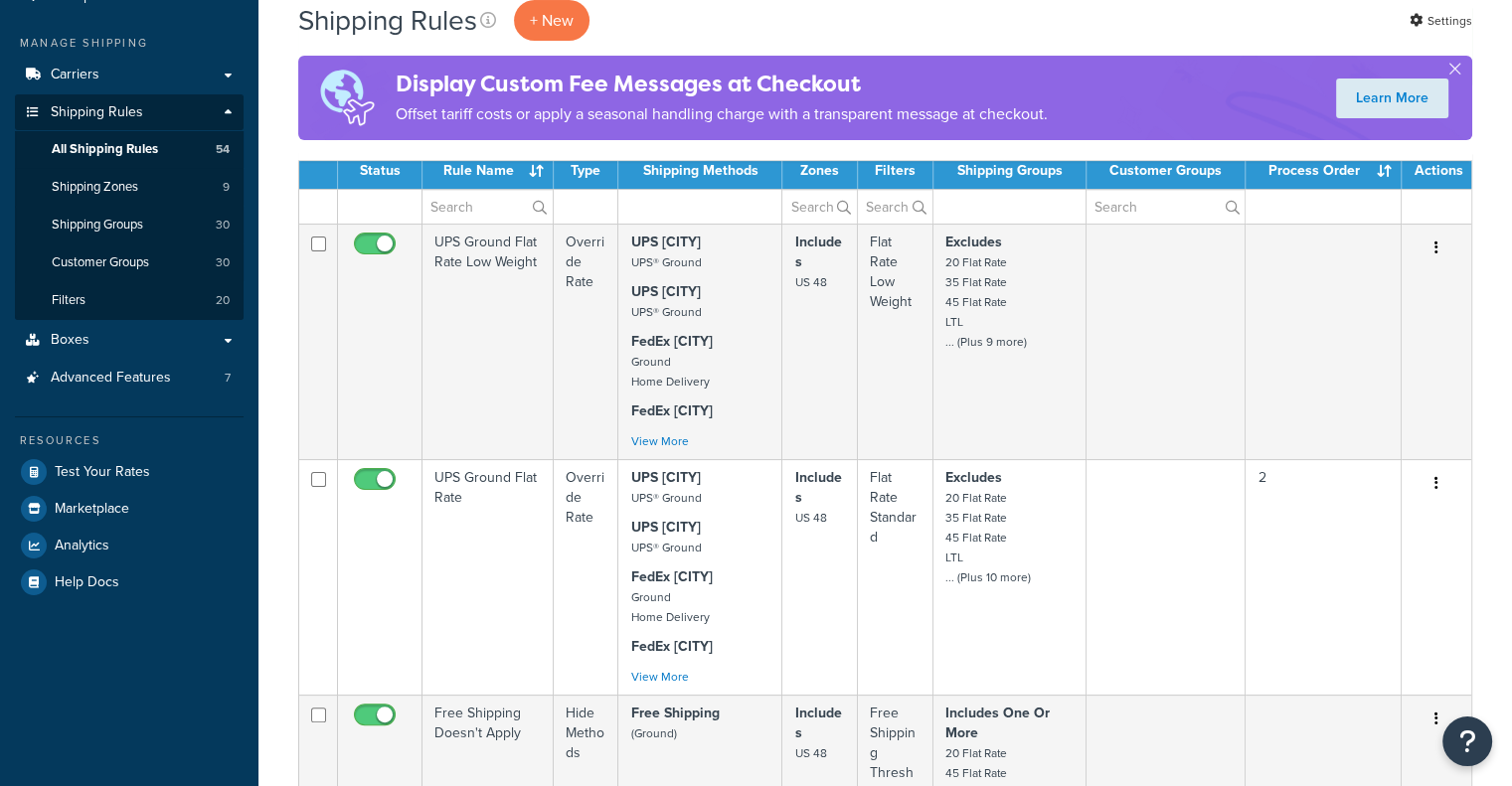 scroll, scrollTop: 0, scrollLeft: 0, axis: both 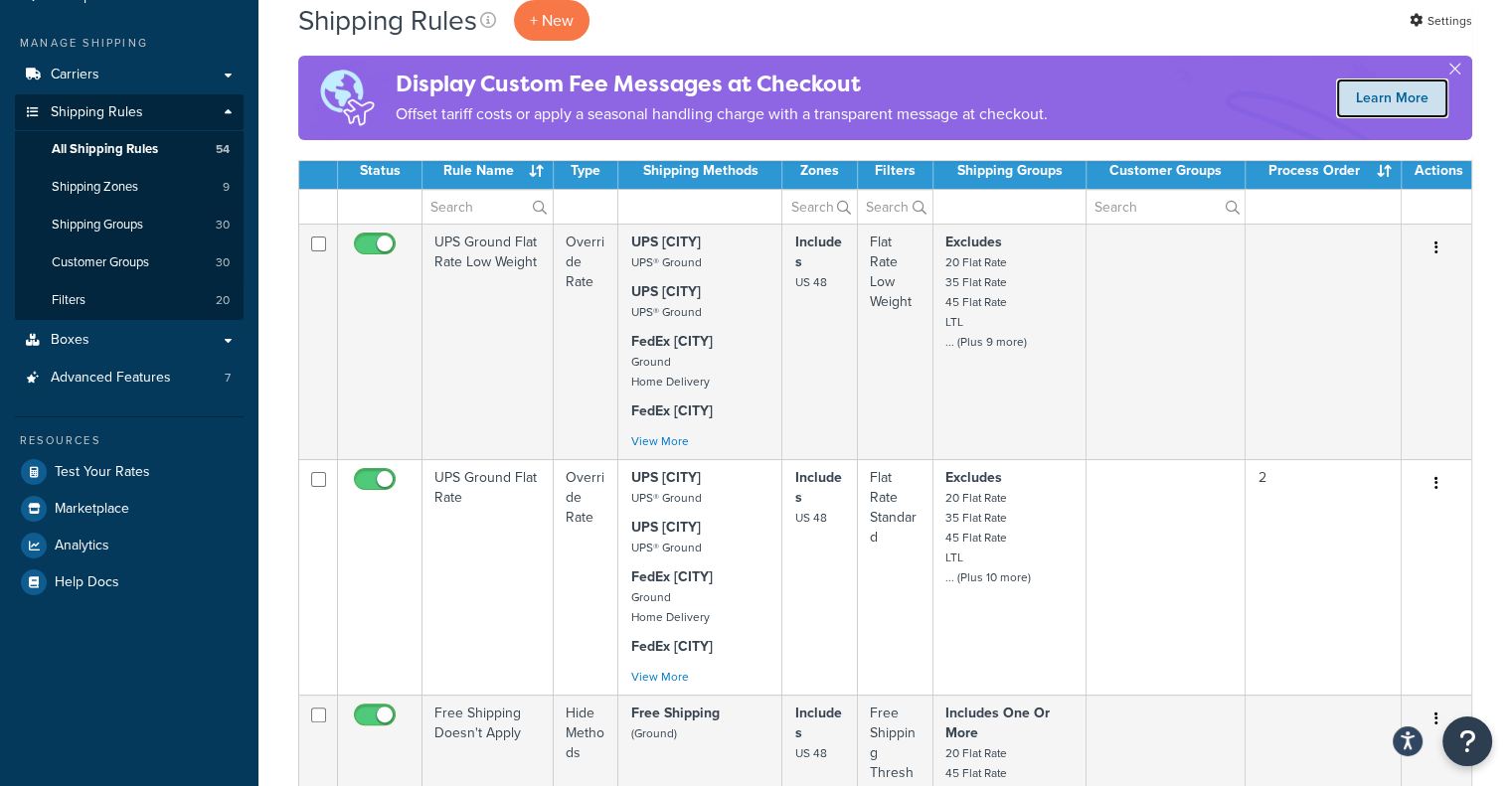 click on "Learn More" at bounding box center (1392, 98) 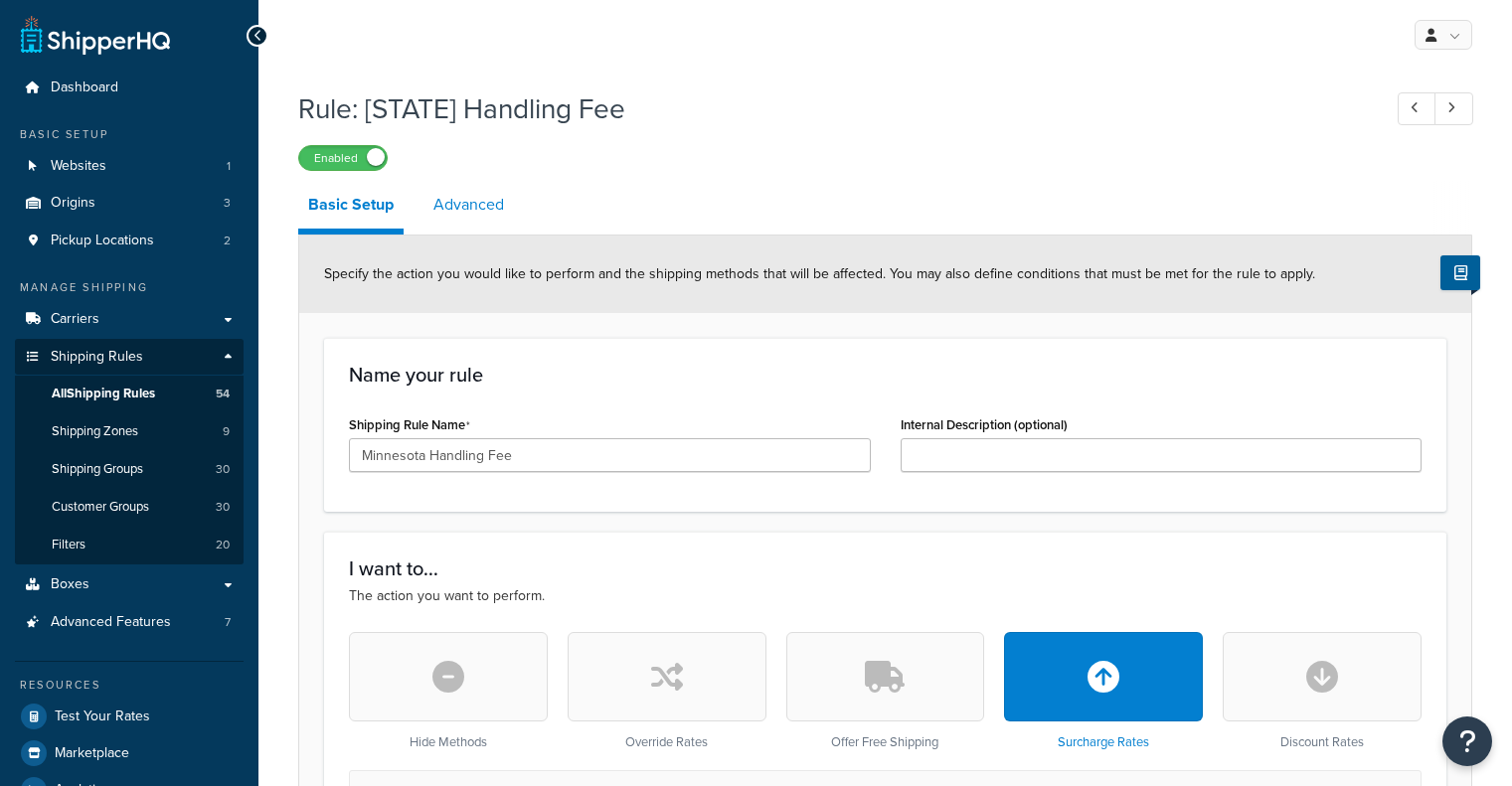 scroll, scrollTop: 0, scrollLeft: 0, axis: both 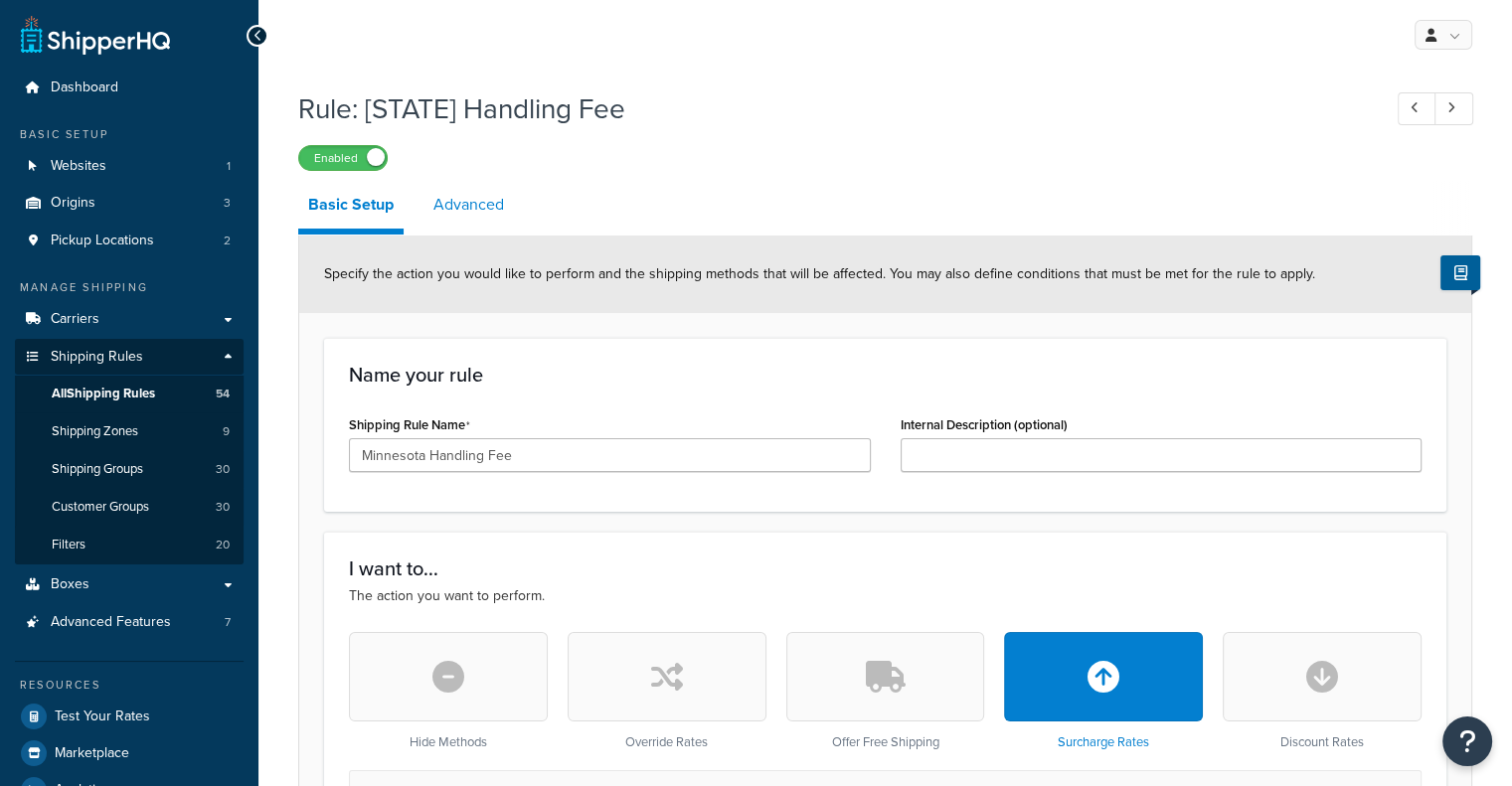 click on "Advanced" at bounding box center (468, 205) 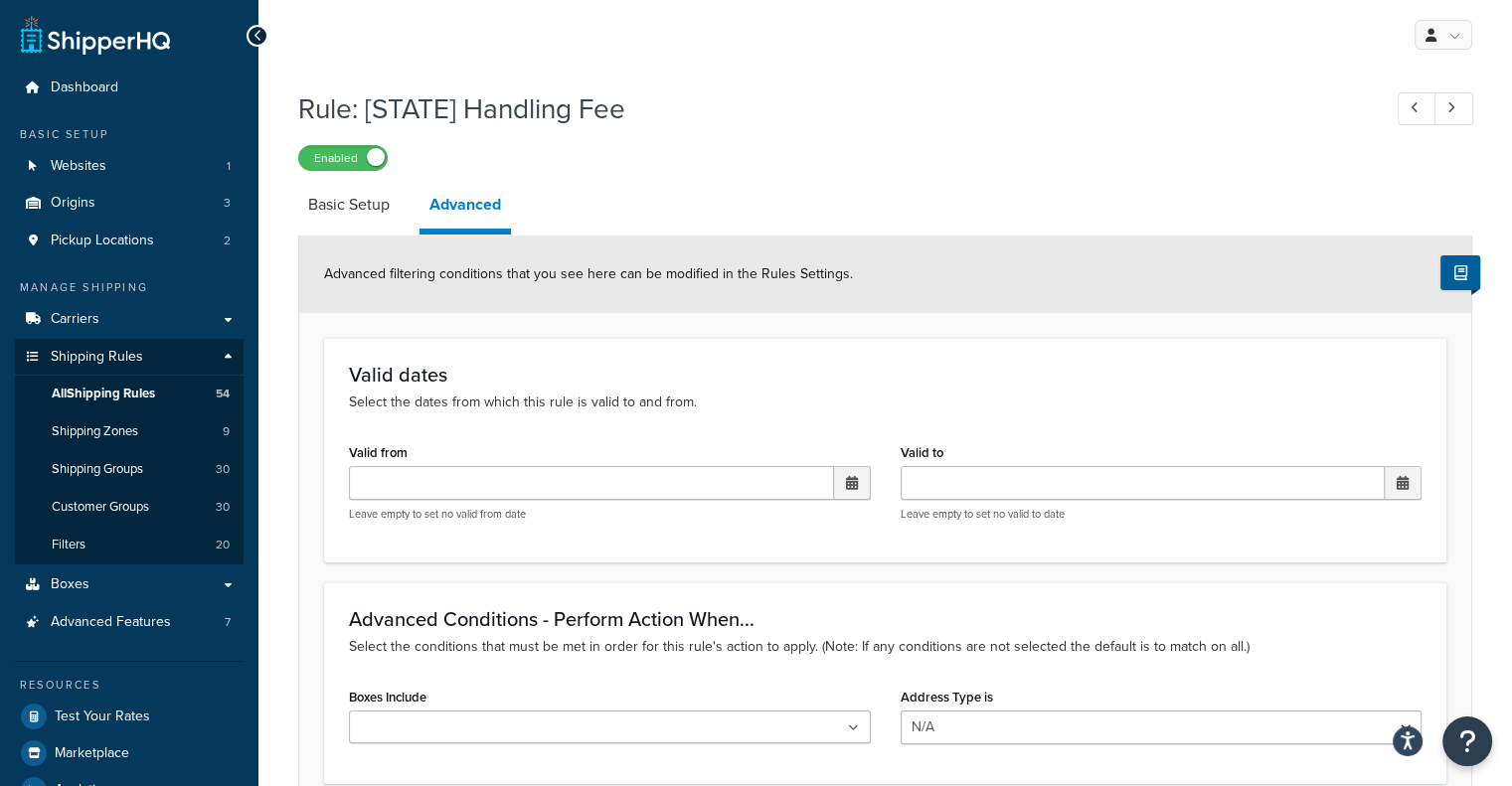 scroll, scrollTop: 764, scrollLeft: 0, axis: vertical 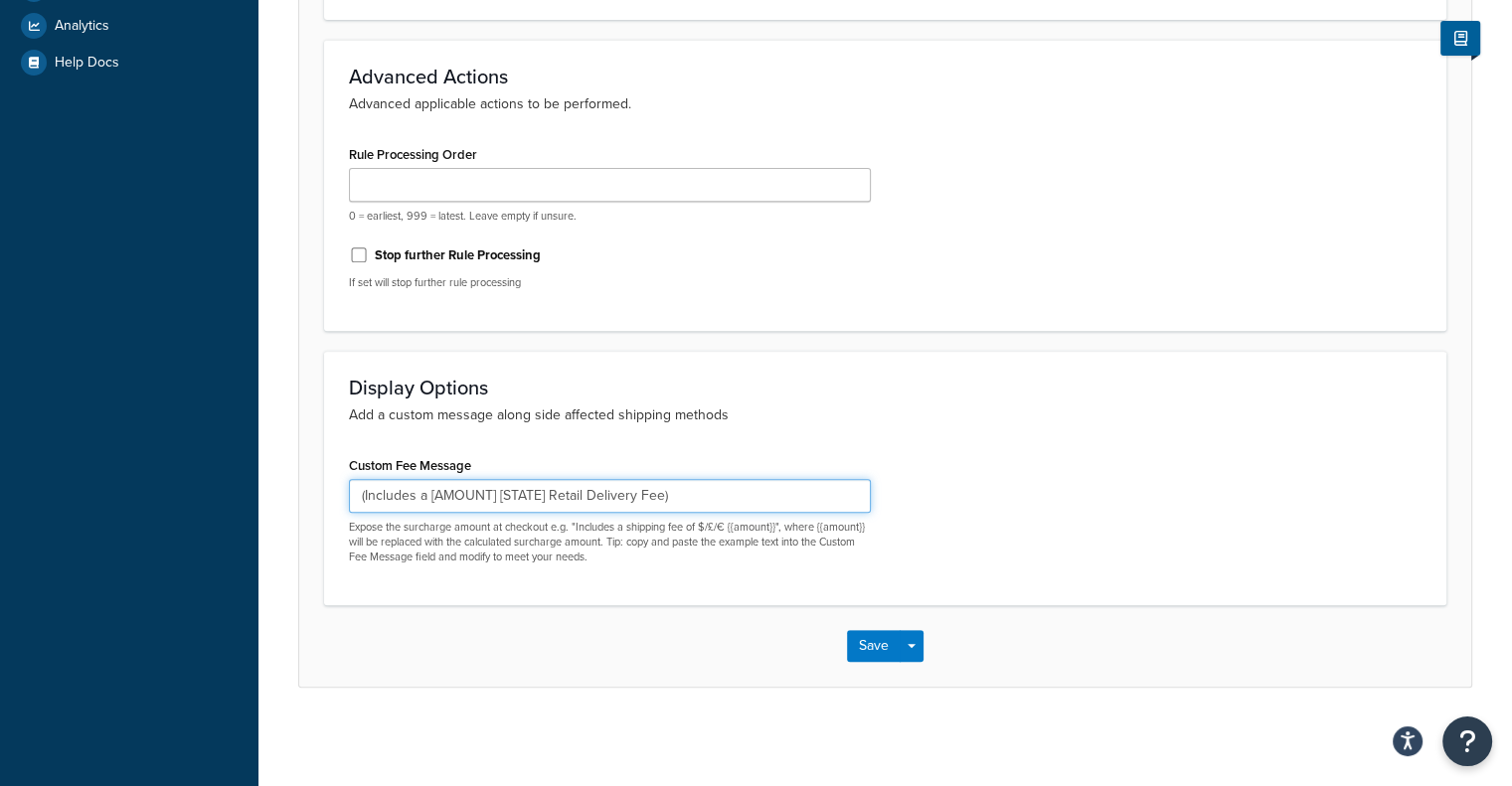 drag, startPoint x: 612, startPoint y: 515, endPoint x: 26, endPoint y: 555, distance: 587.3636 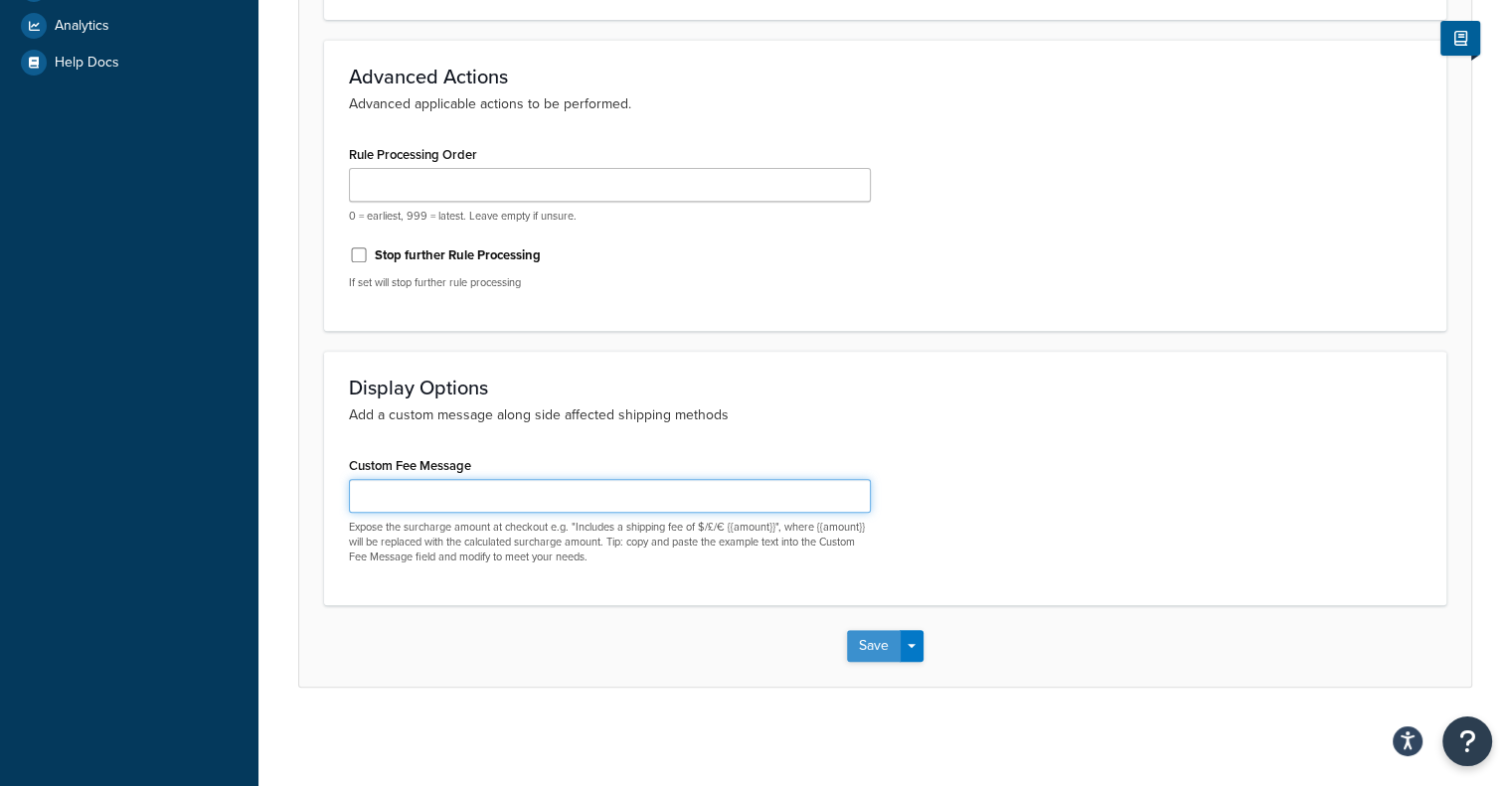 type 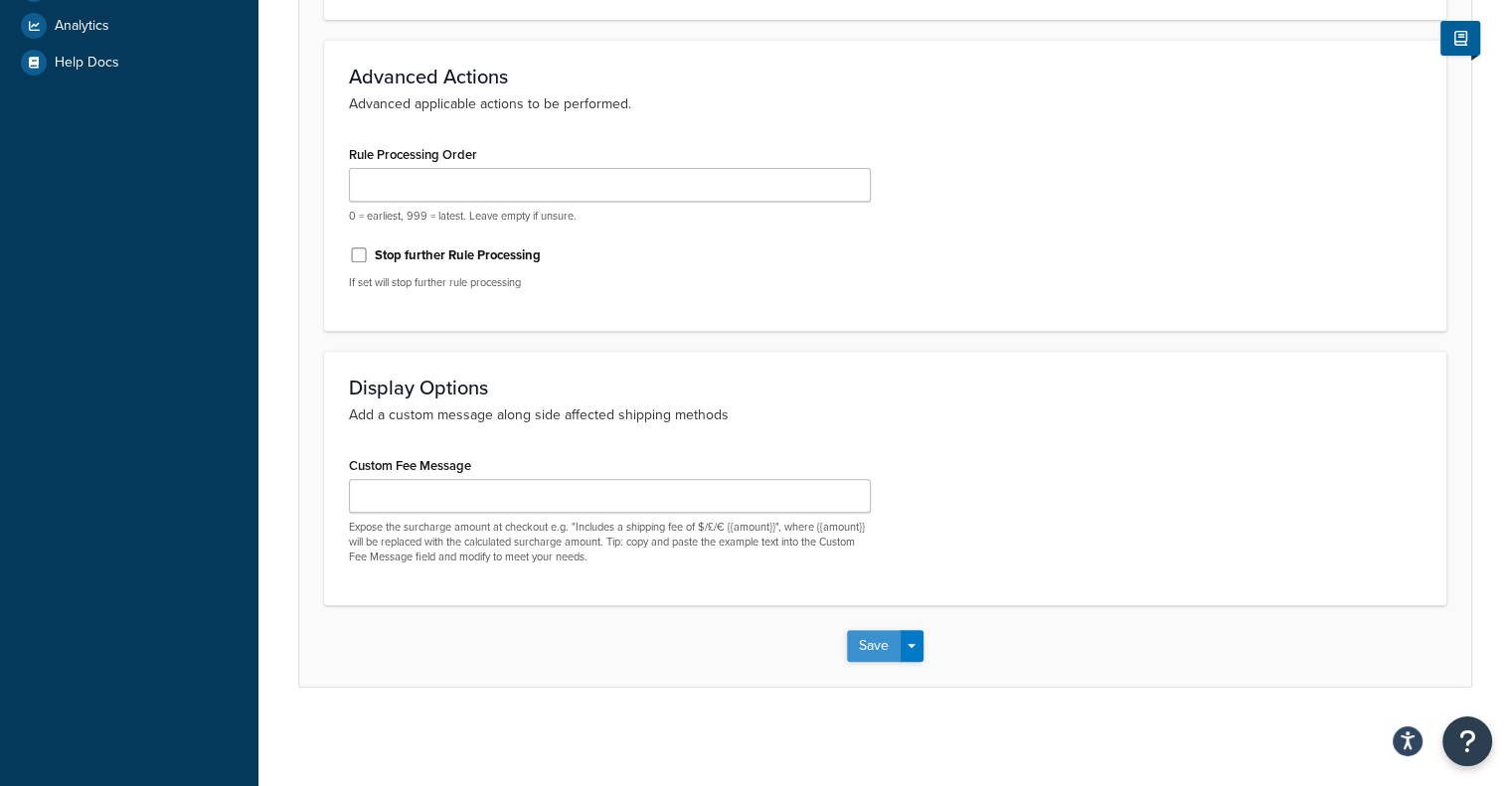 click on "Save" at bounding box center [874, 646] 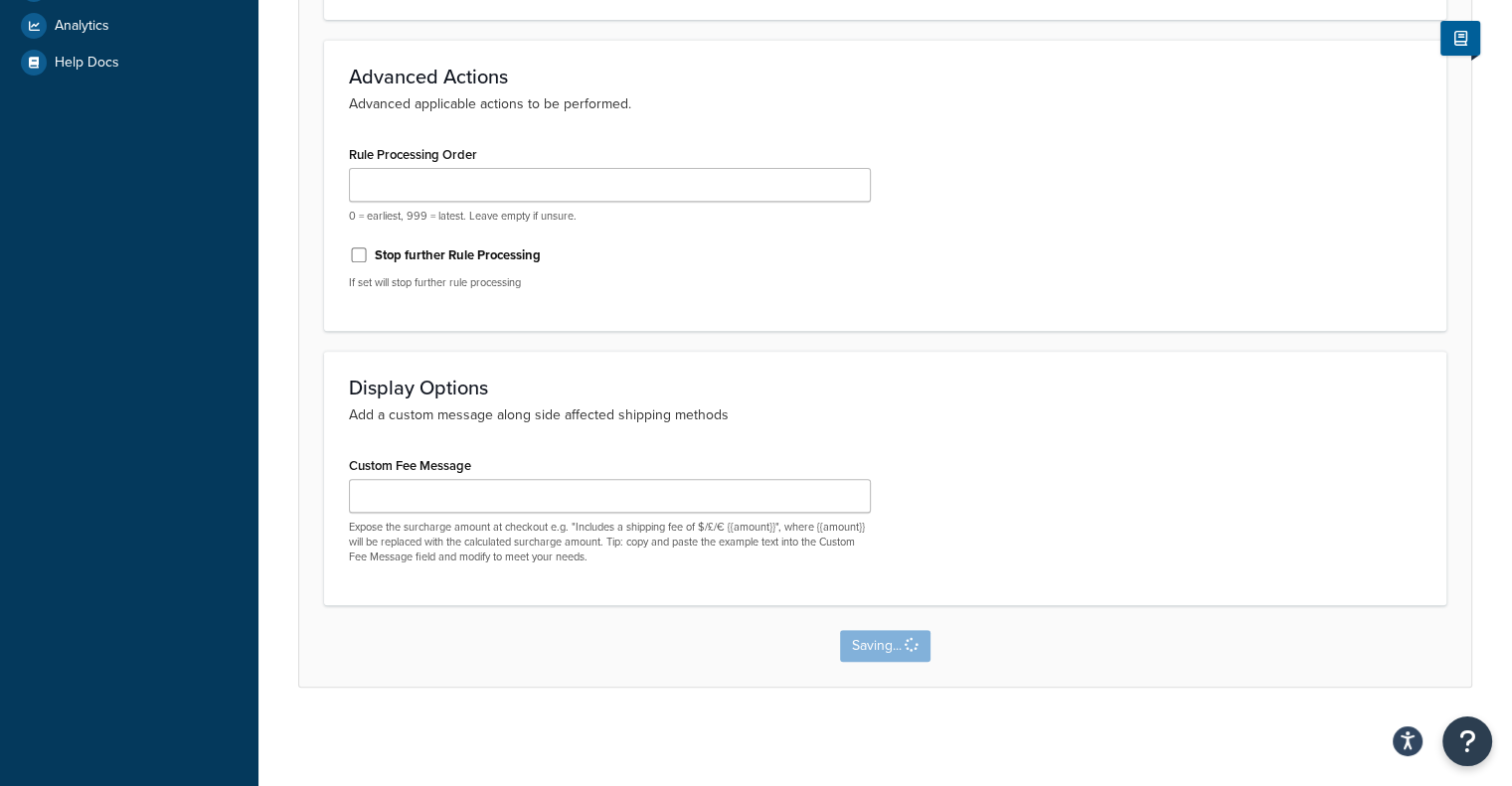 scroll, scrollTop: 0, scrollLeft: 0, axis: both 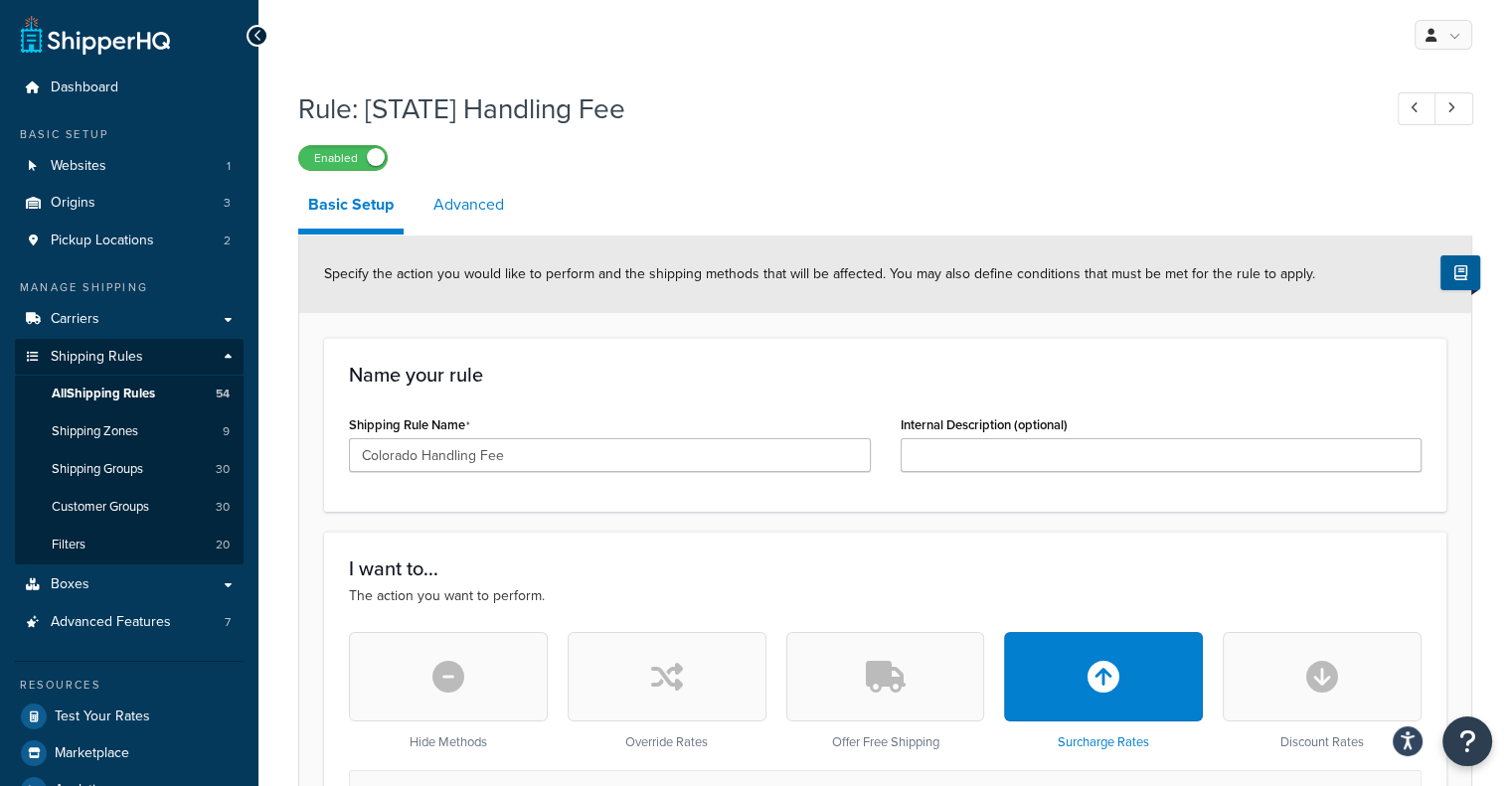 click on "Advanced" at bounding box center (468, 205) 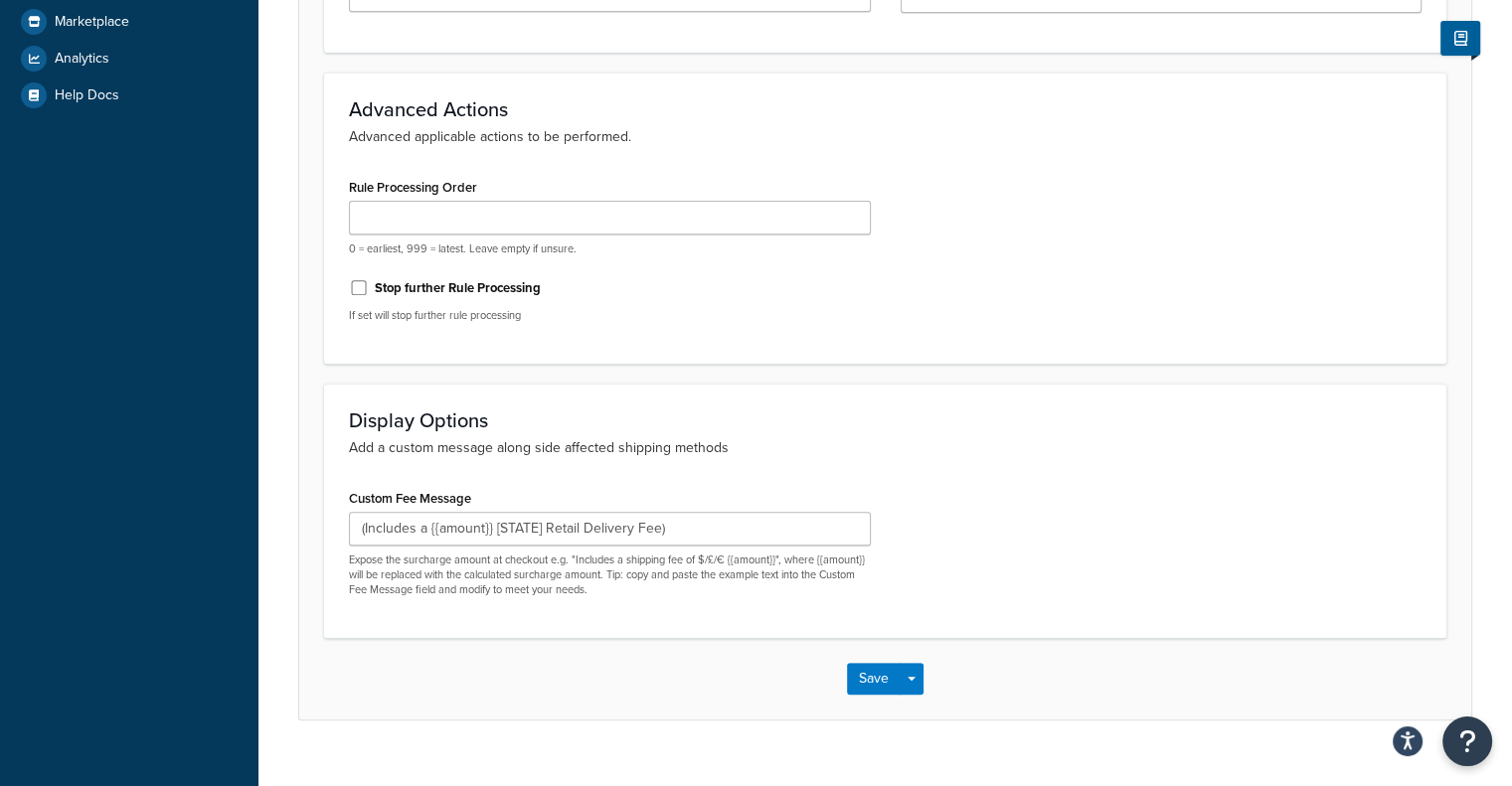 scroll, scrollTop: 764, scrollLeft: 0, axis: vertical 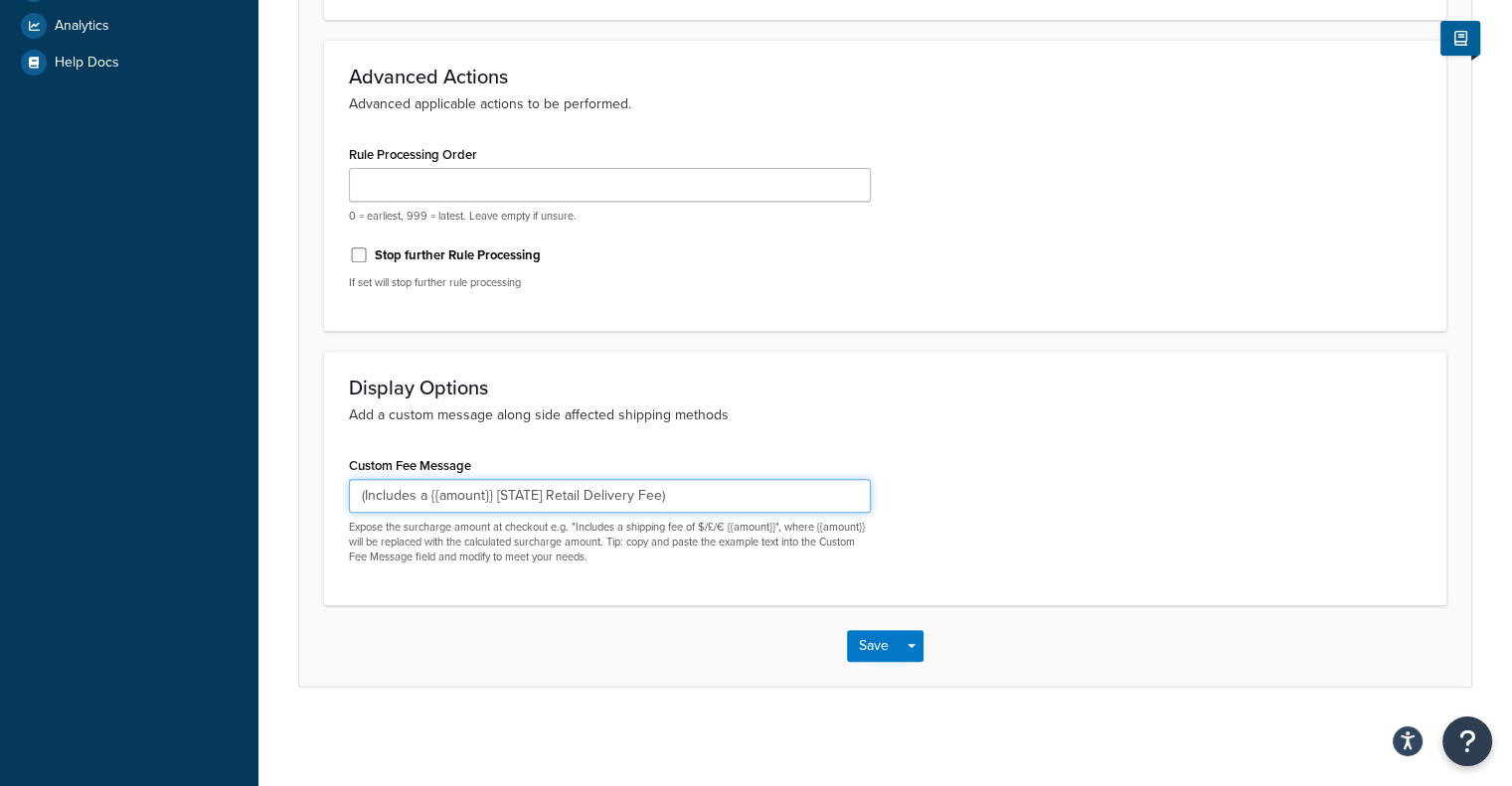 drag, startPoint x: 656, startPoint y: 489, endPoint x: 191, endPoint y: 496, distance: 465.05269 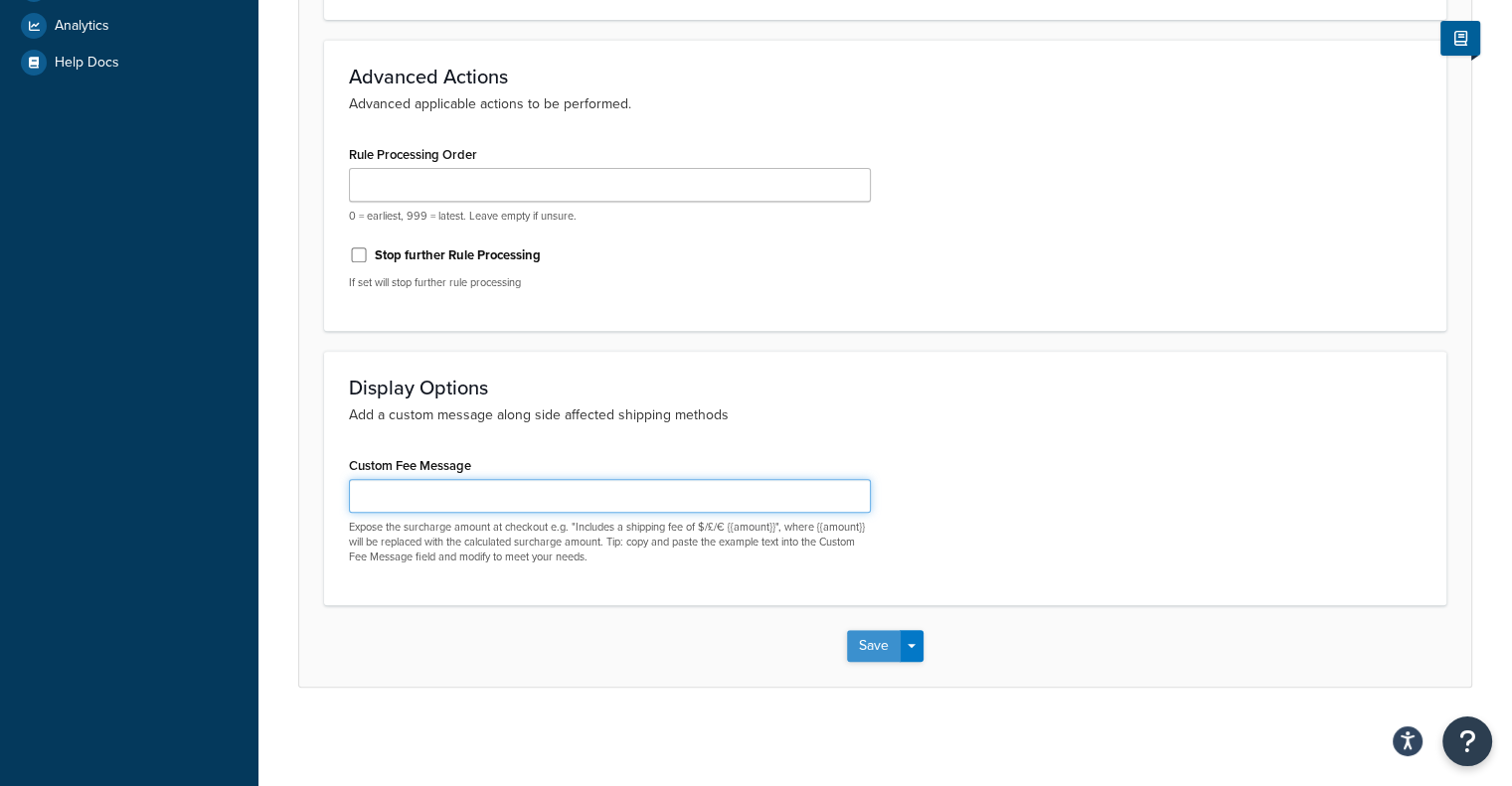 type 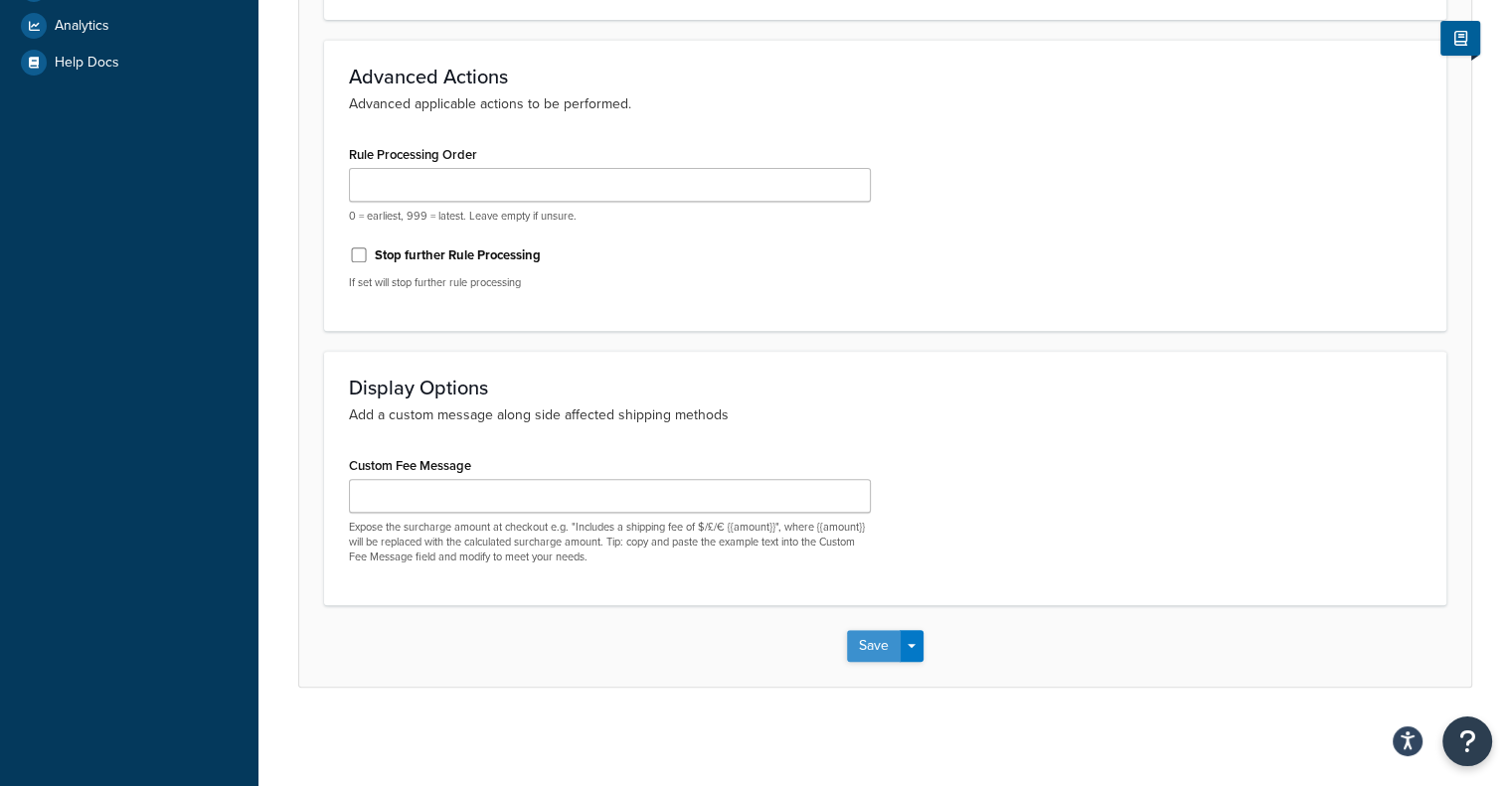 click on "Save" at bounding box center (874, 646) 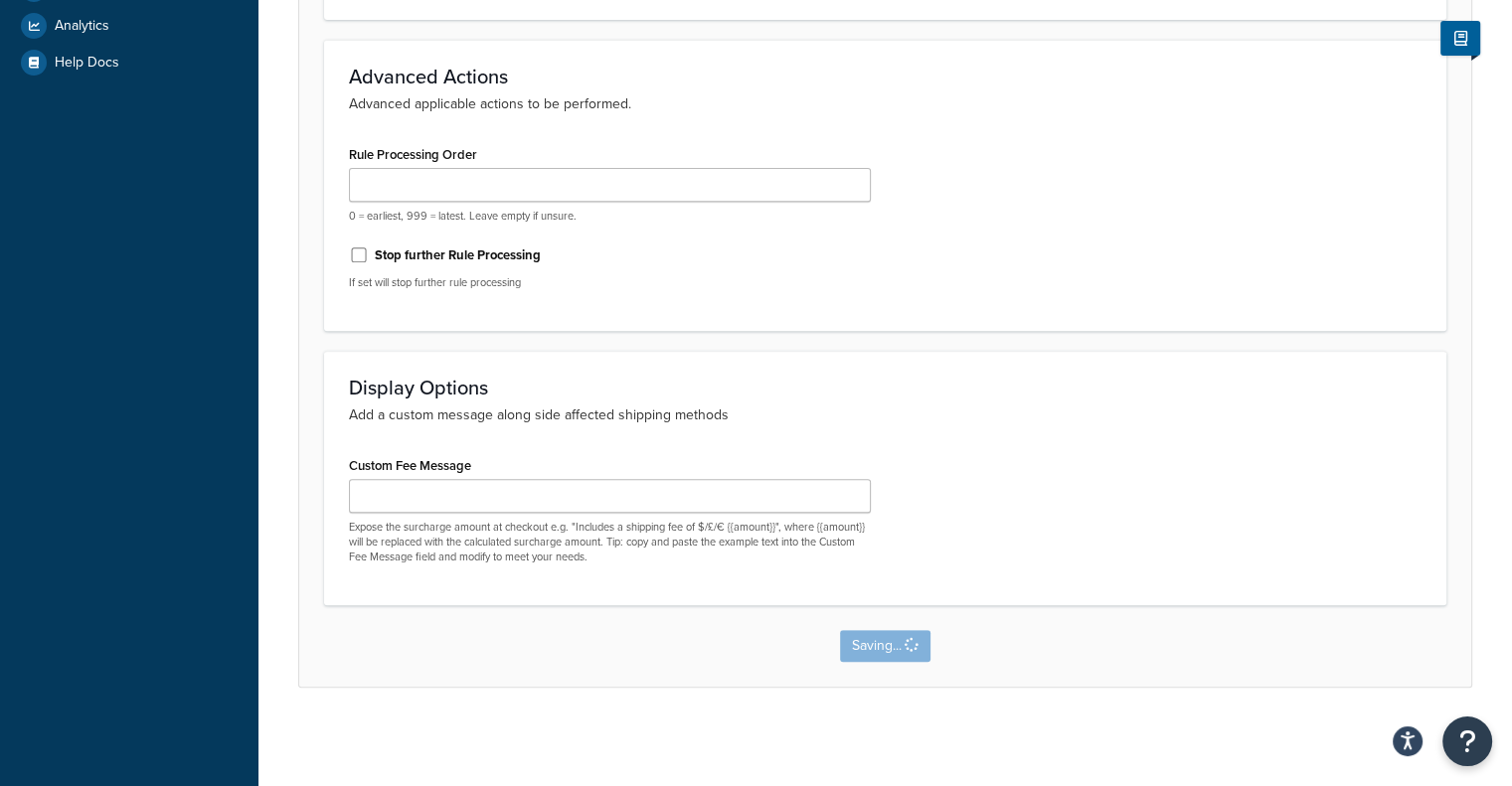 scroll, scrollTop: 0, scrollLeft: 0, axis: both 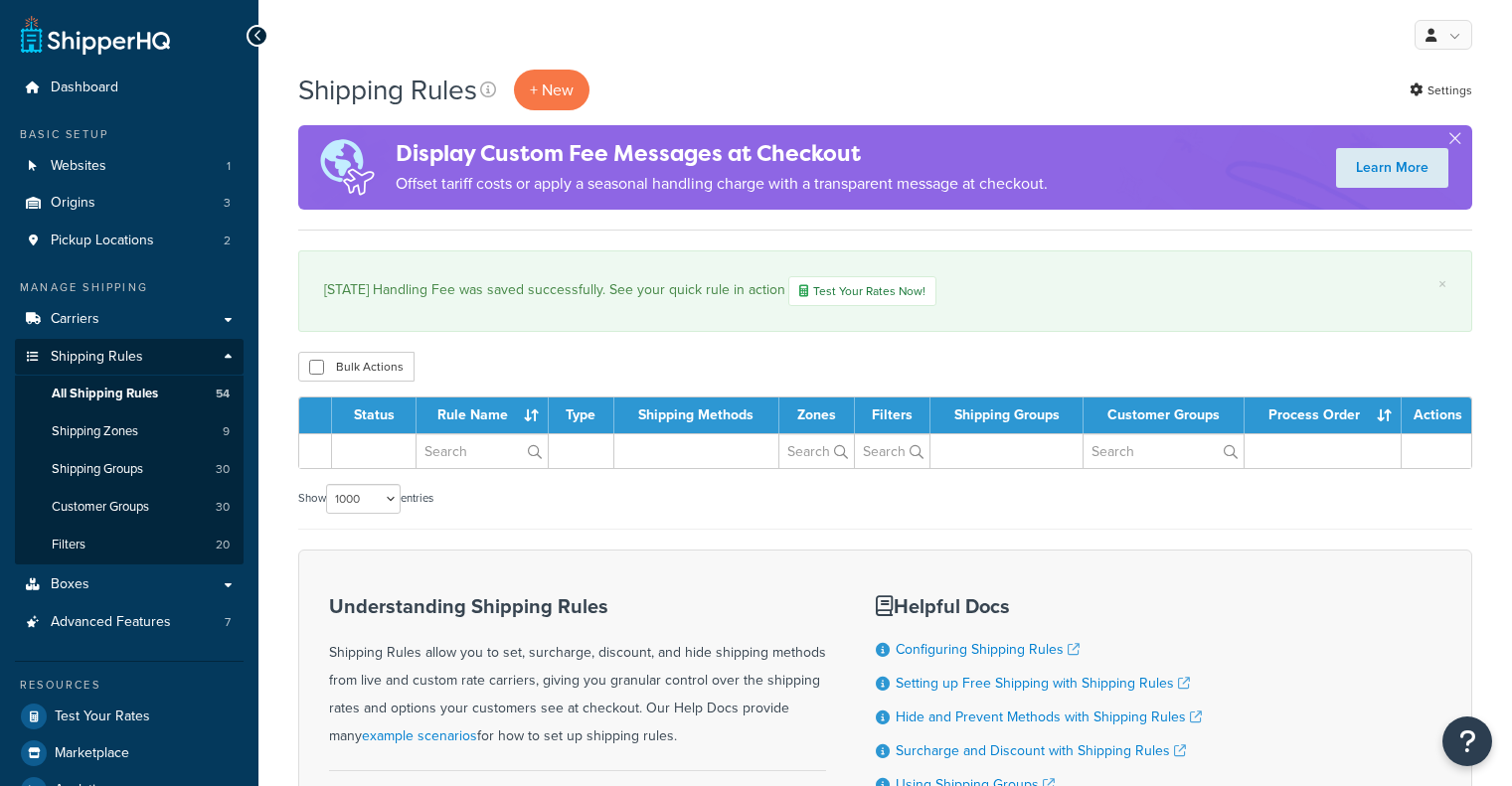 select on "1000" 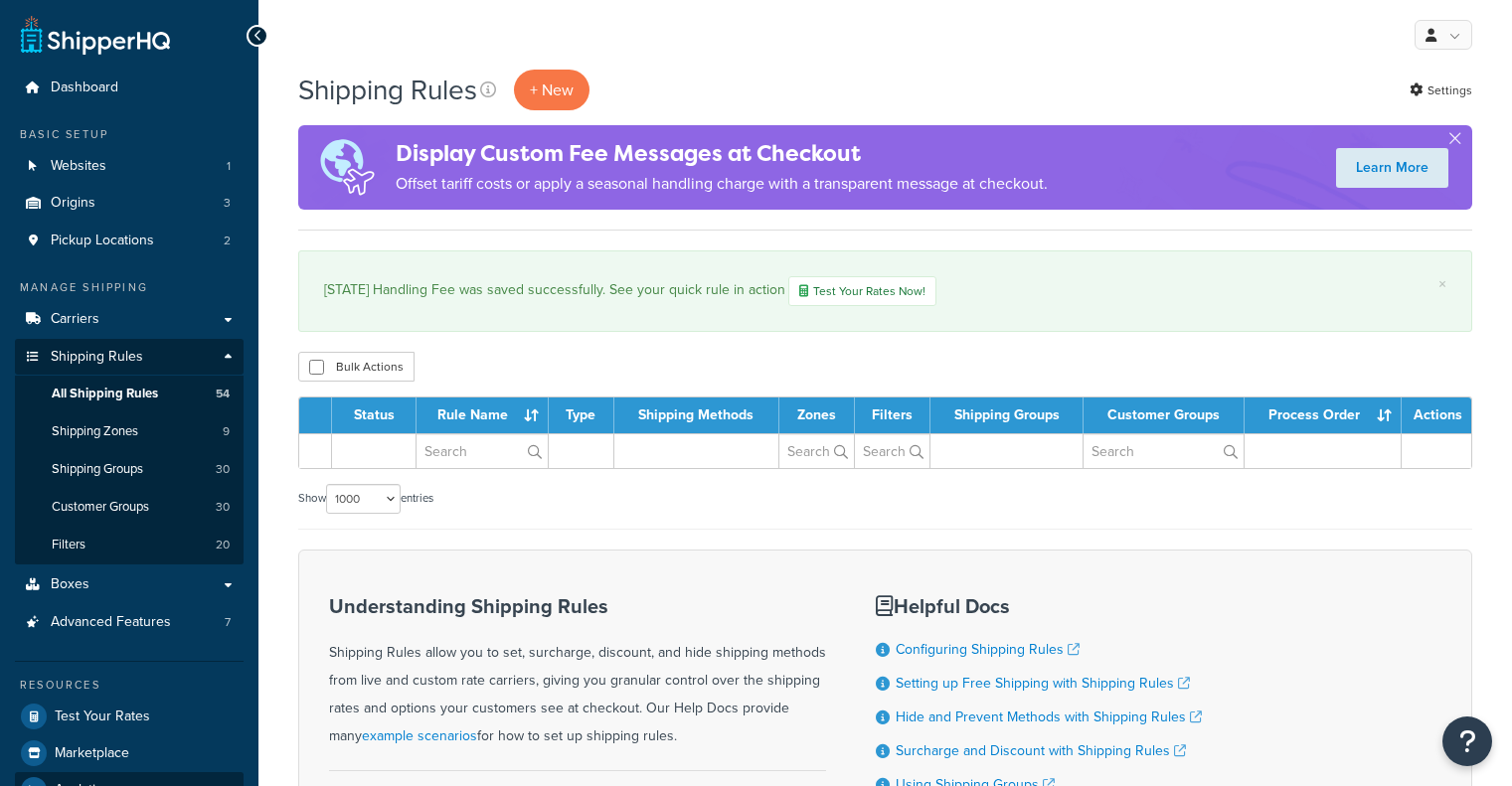 scroll, scrollTop: 0, scrollLeft: 0, axis: both 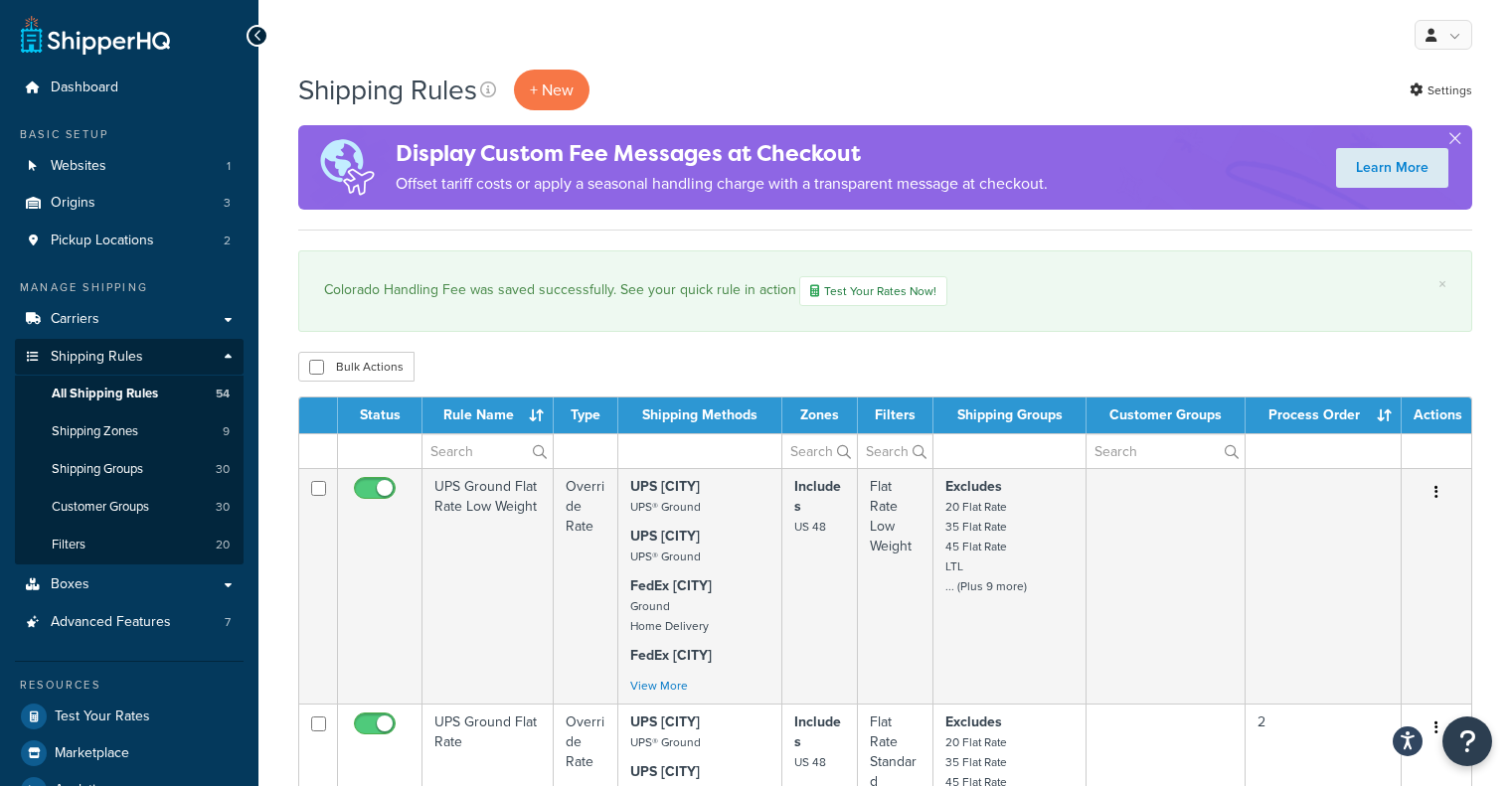 select on "1000" 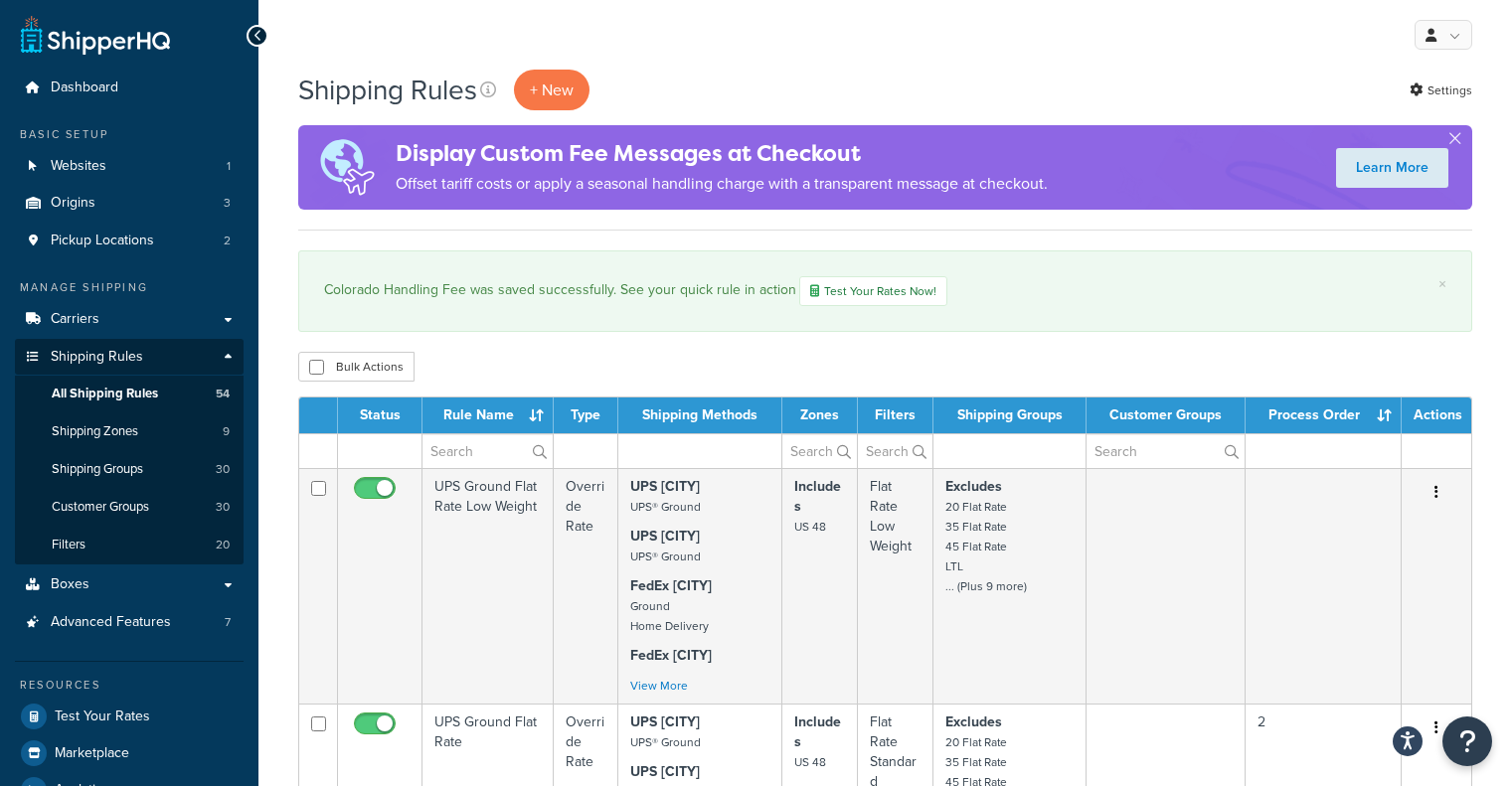 scroll, scrollTop: 0, scrollLeft: 0, axis: both 